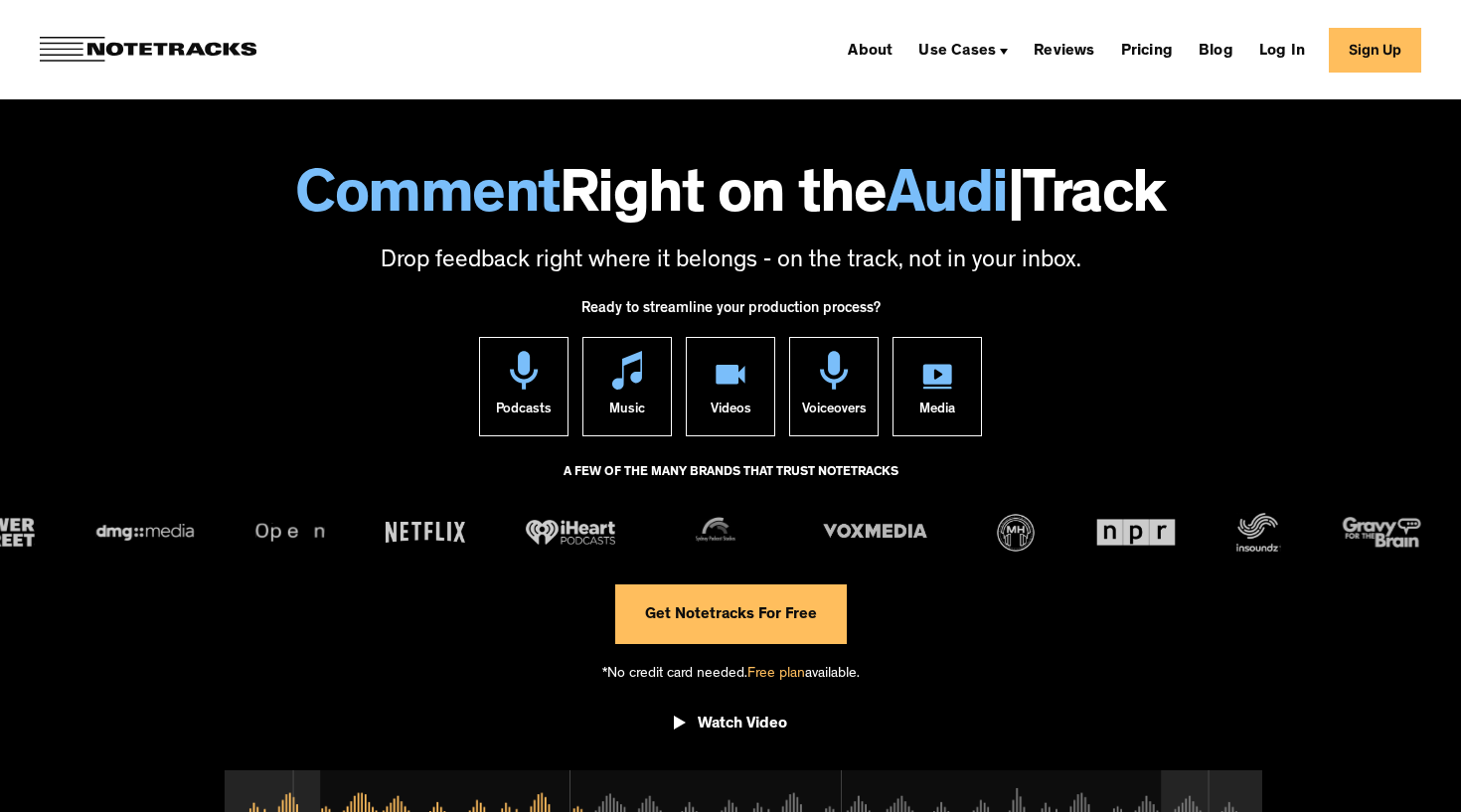scroll, scrollTop: 0, scrollLeft: 0, axis: both 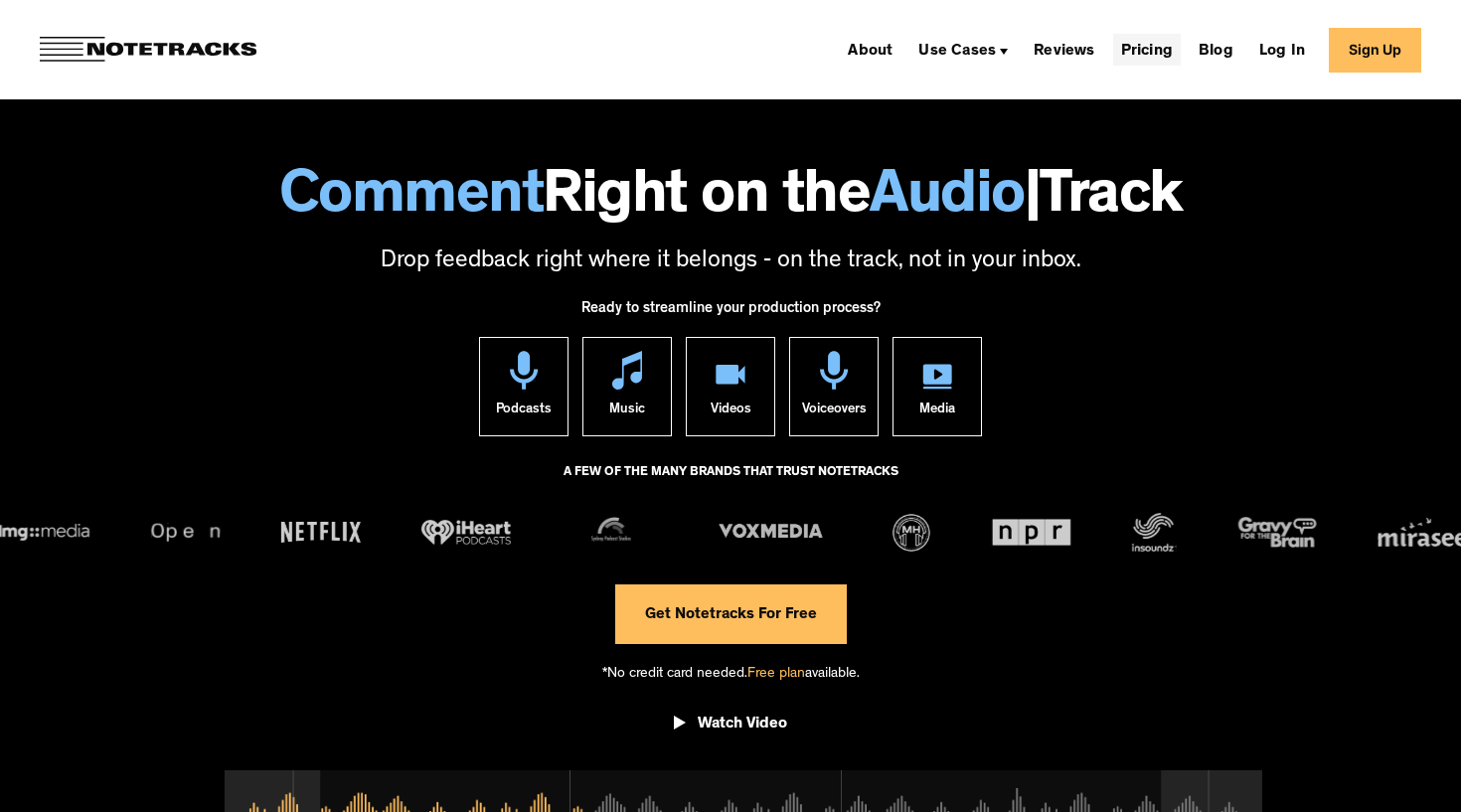 click on "Pricing" at bounding box center [1147, 50] 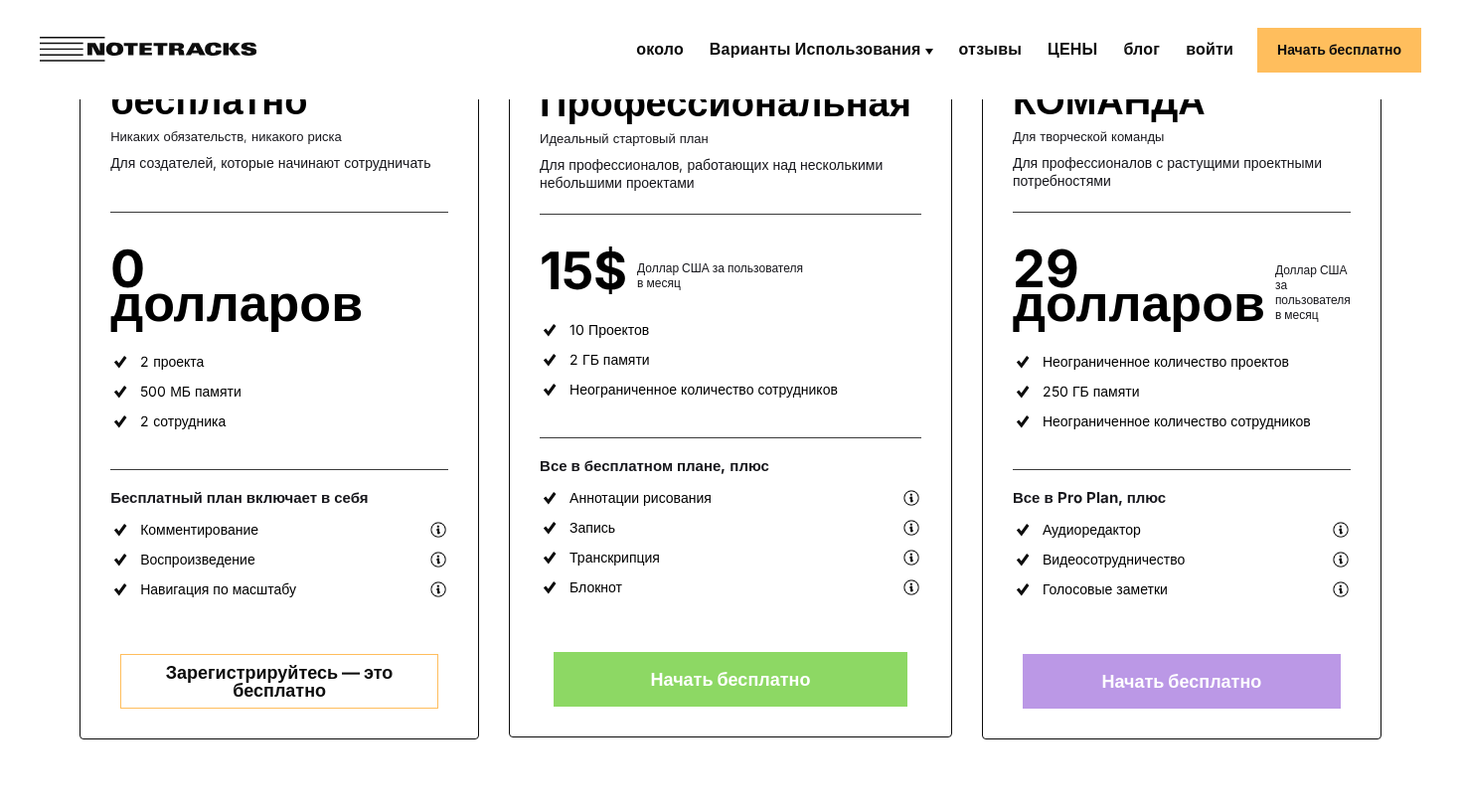 scroll, scrollTop: 393, scrollLeft: 0, axis: vertical 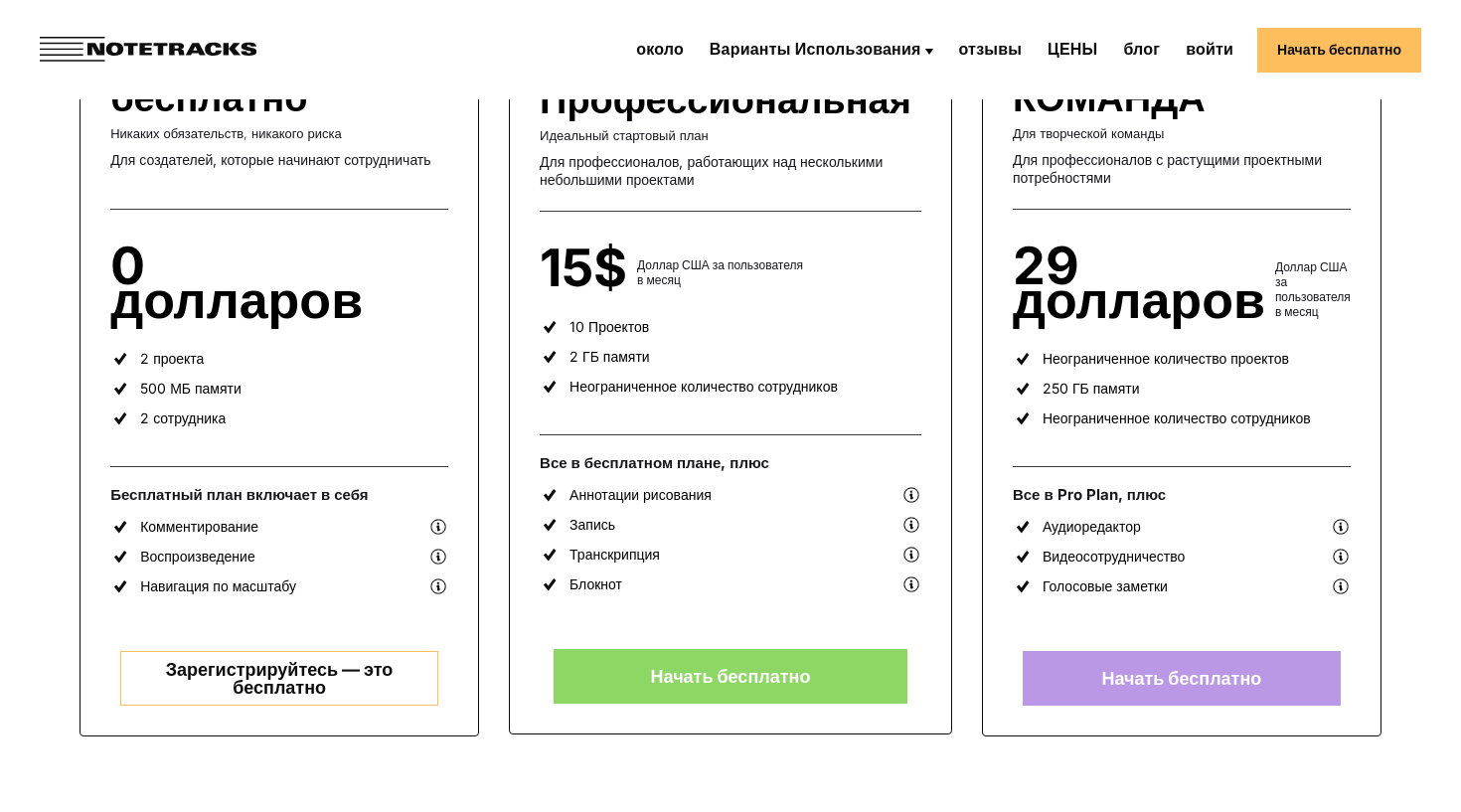 click on "Зарегистрируйтесь — это бесплатно" at bounding box center [279, 678] 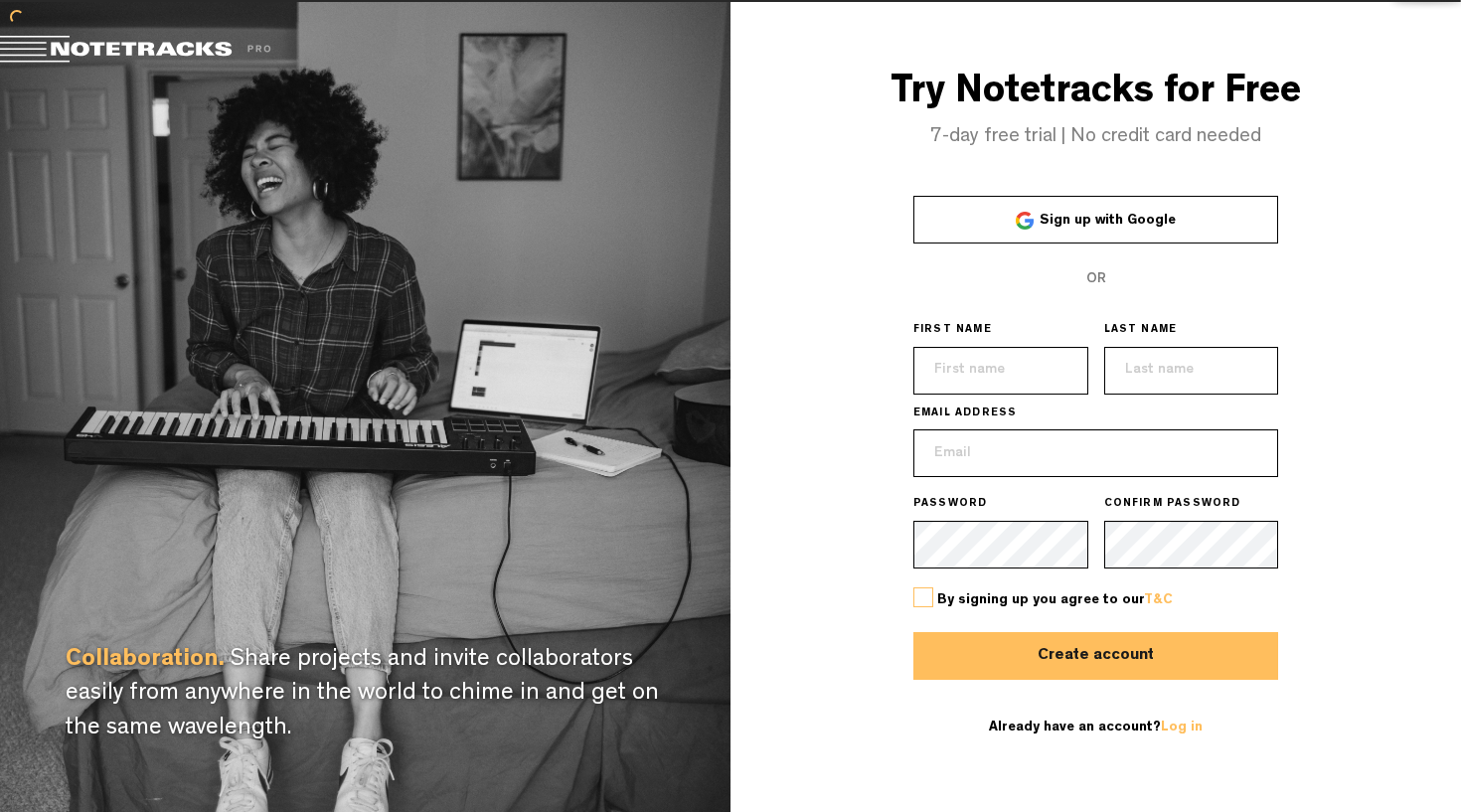 scroll, scrollTop: 0, scrollLeft: 0, axis: both 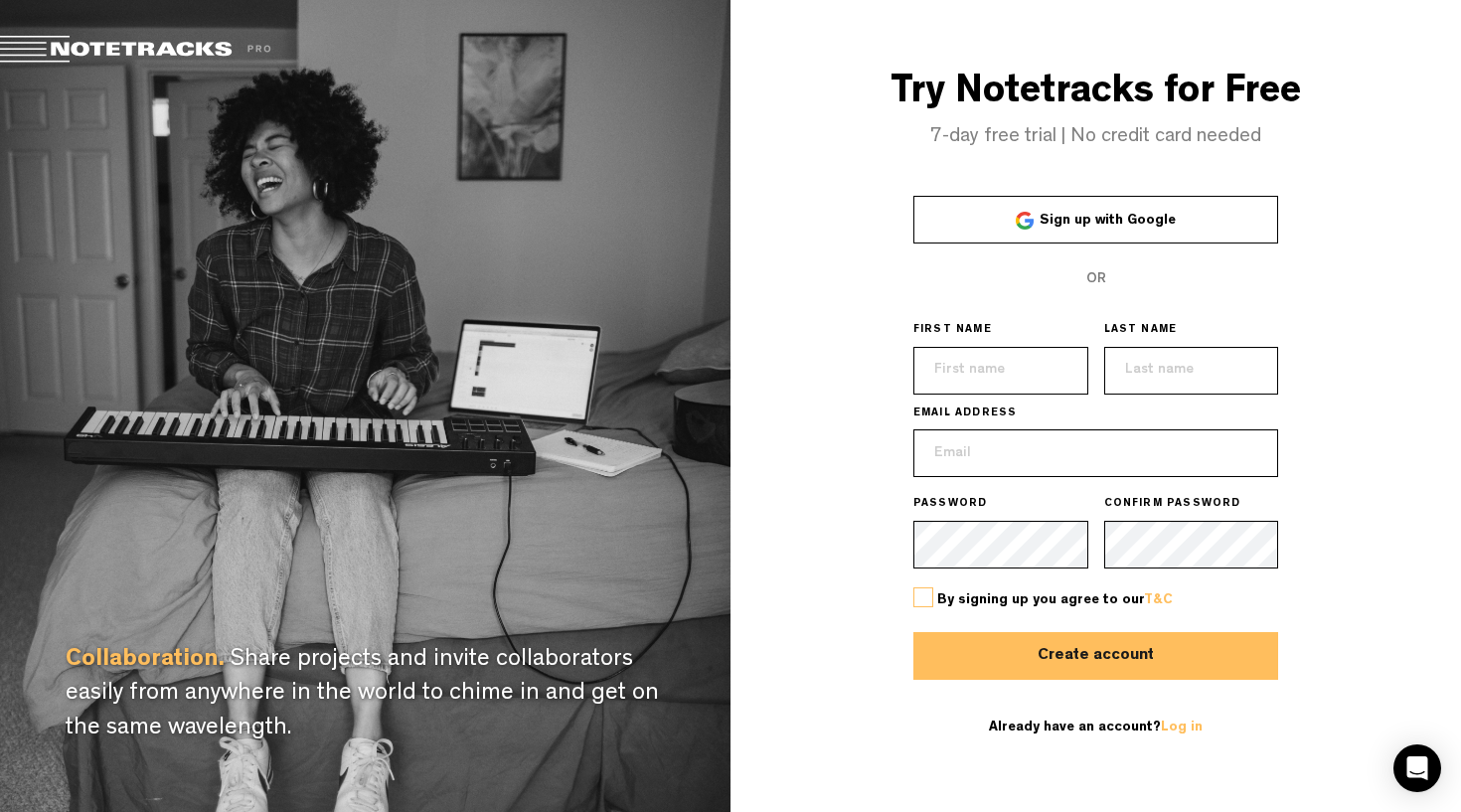 click at bounding box center (1001, 371) 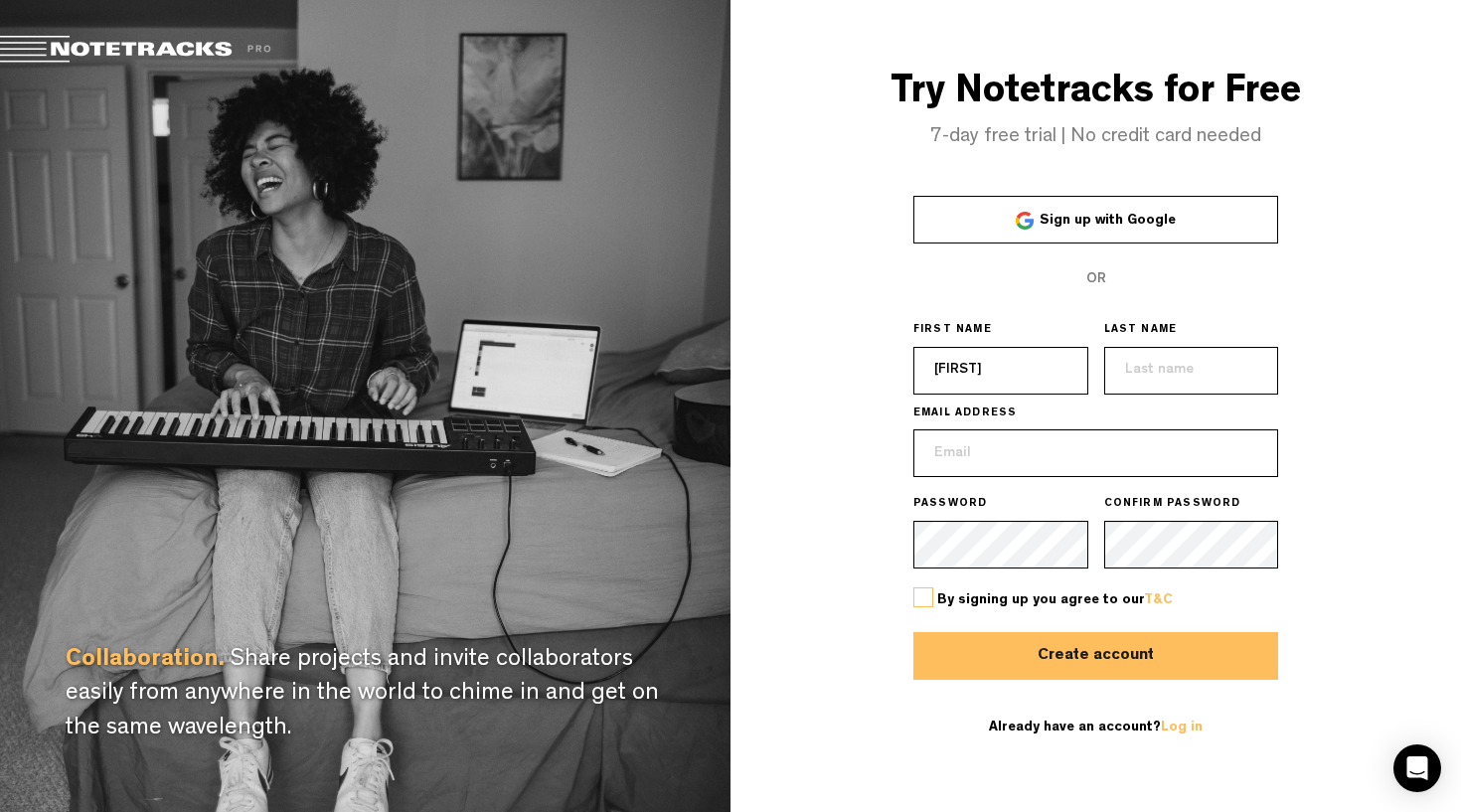 type on "Elena" 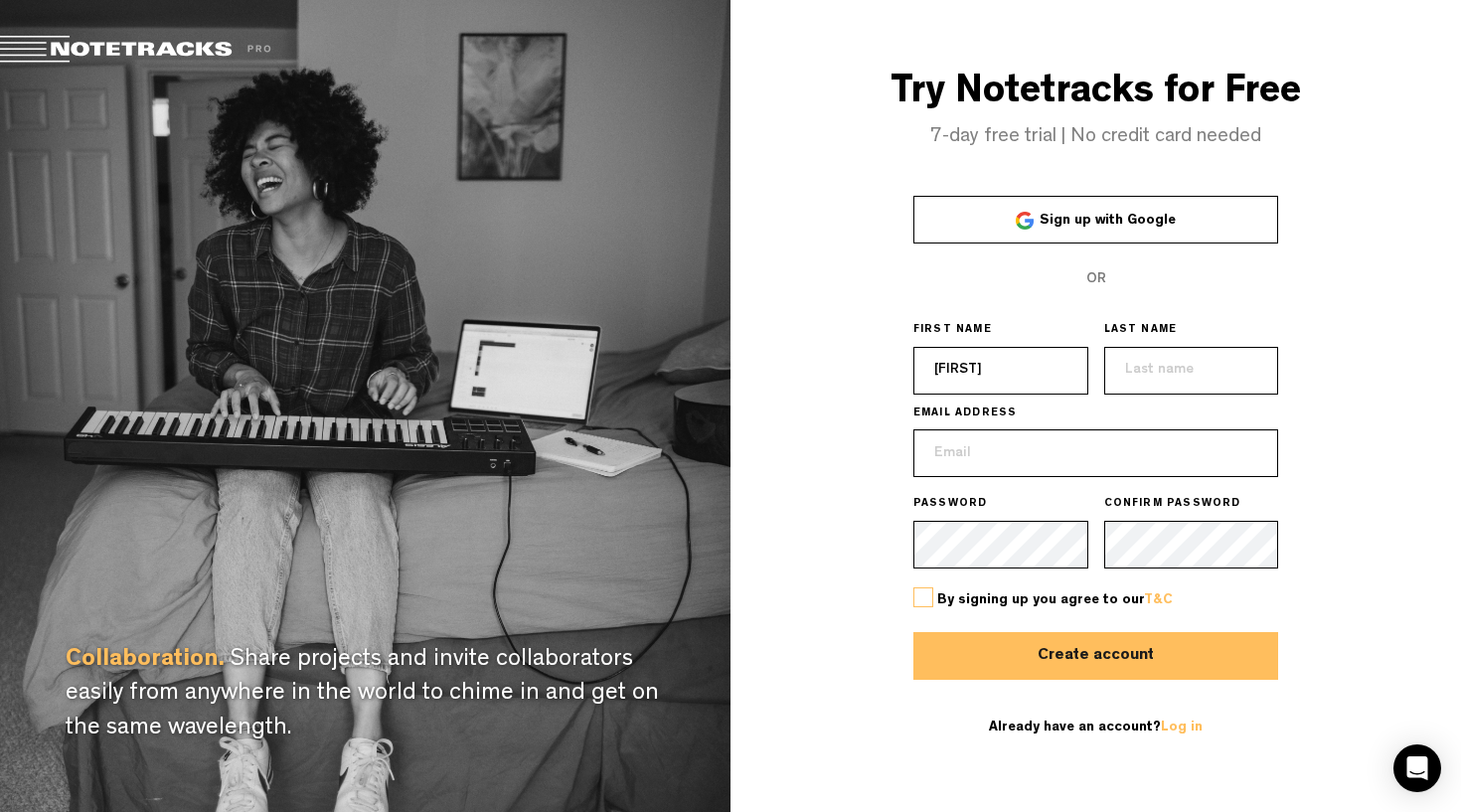 click at bounding box center (1192, 371) 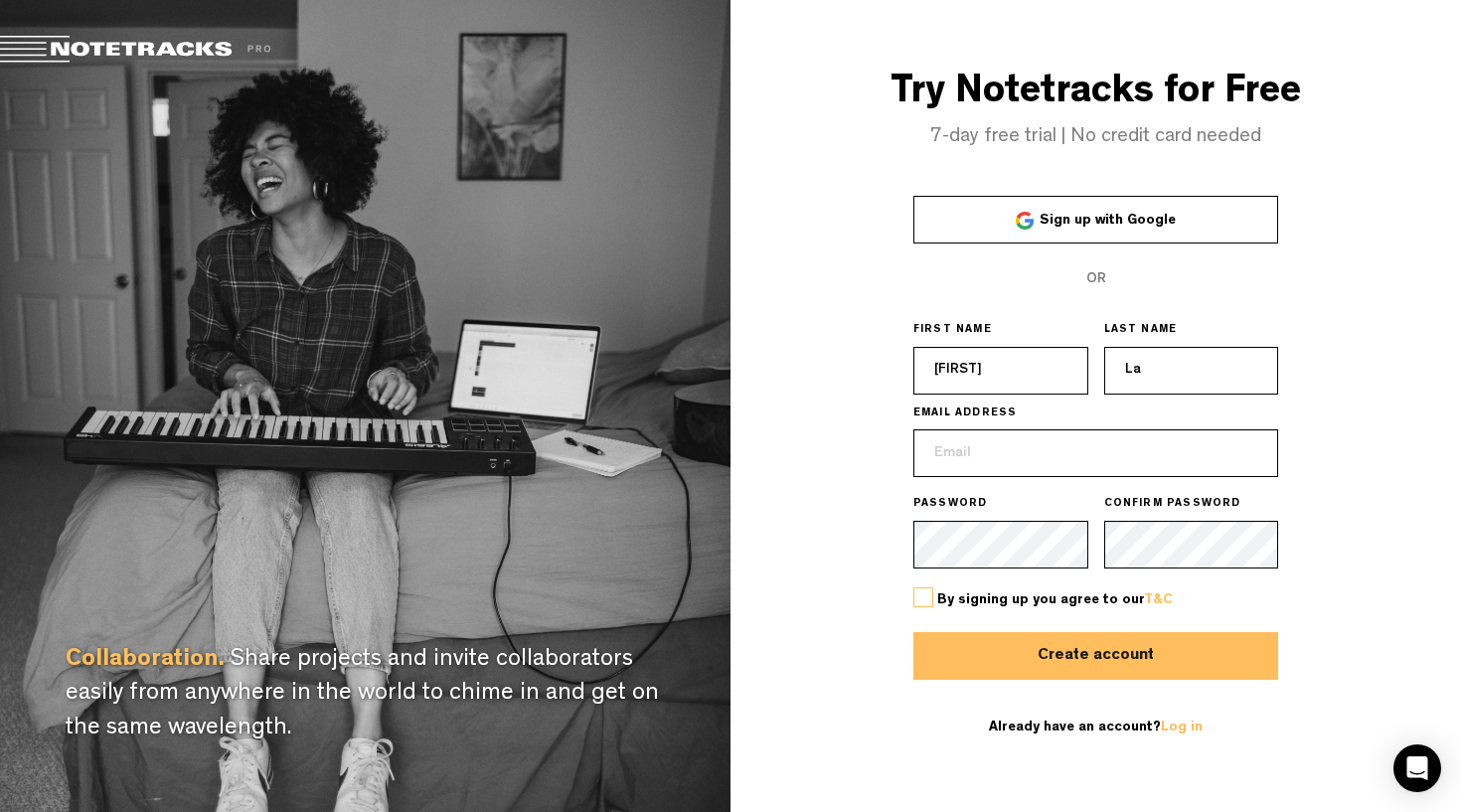 type on "La" 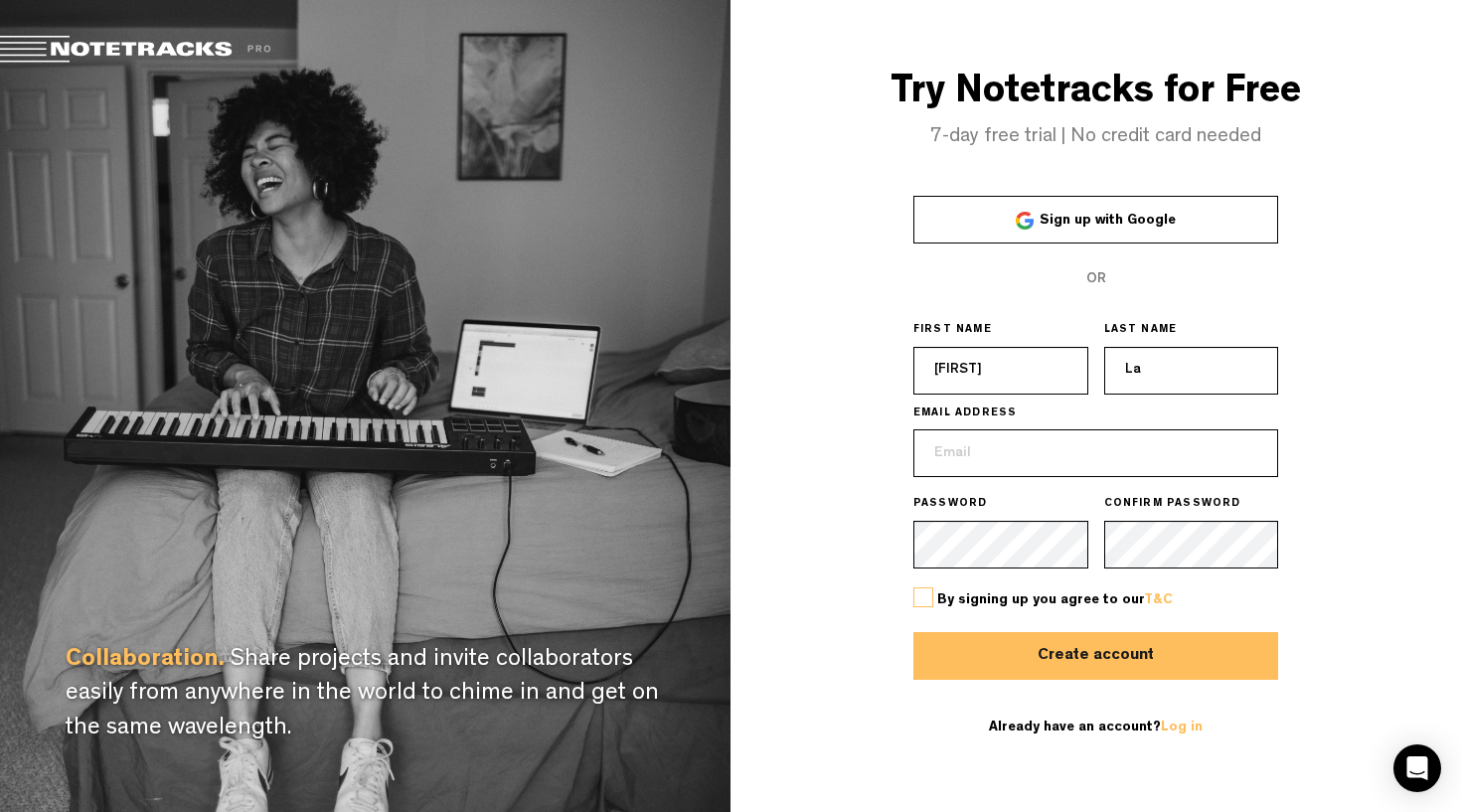 click at bounding box center (1096, 453) 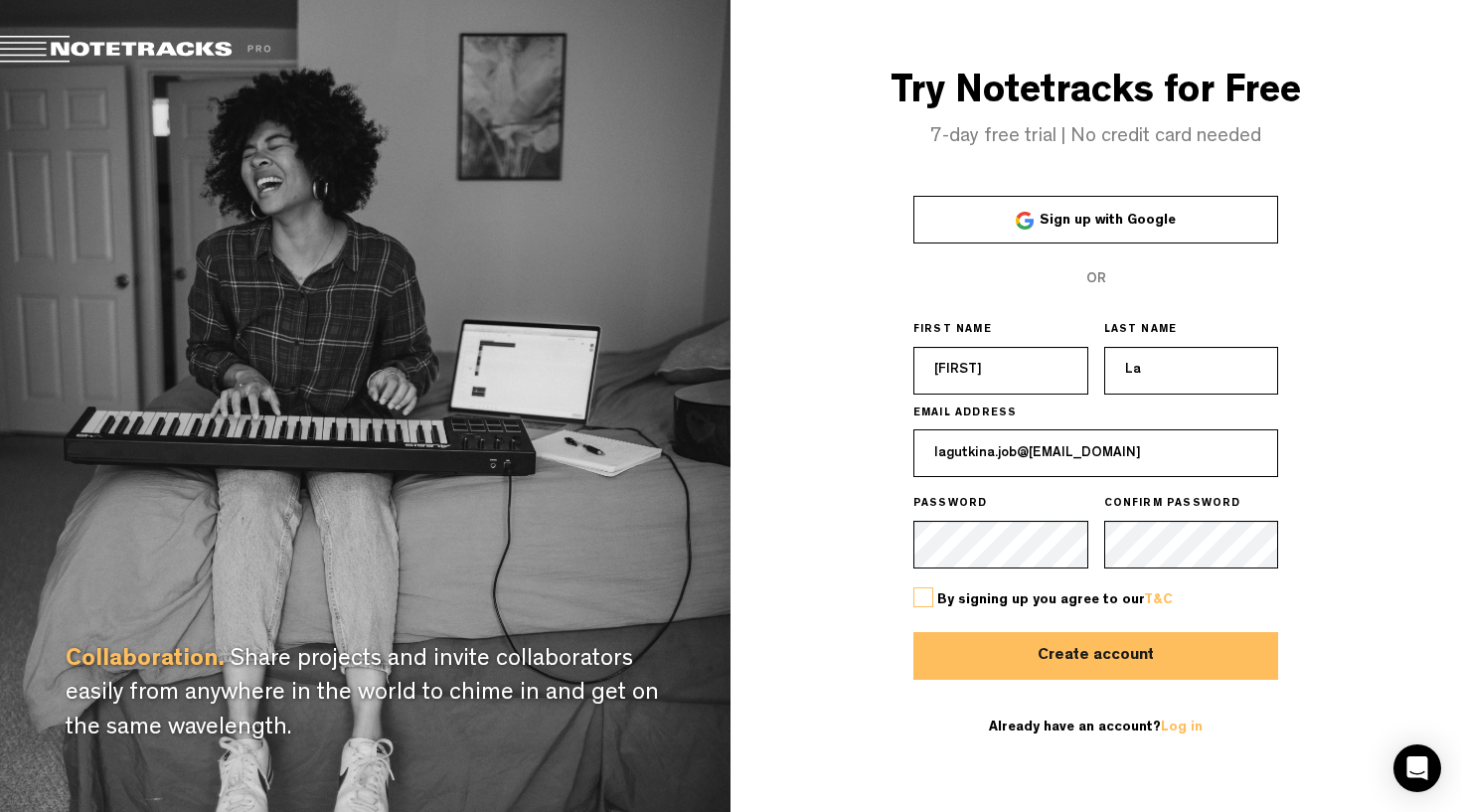 type on "[EMAIL]" 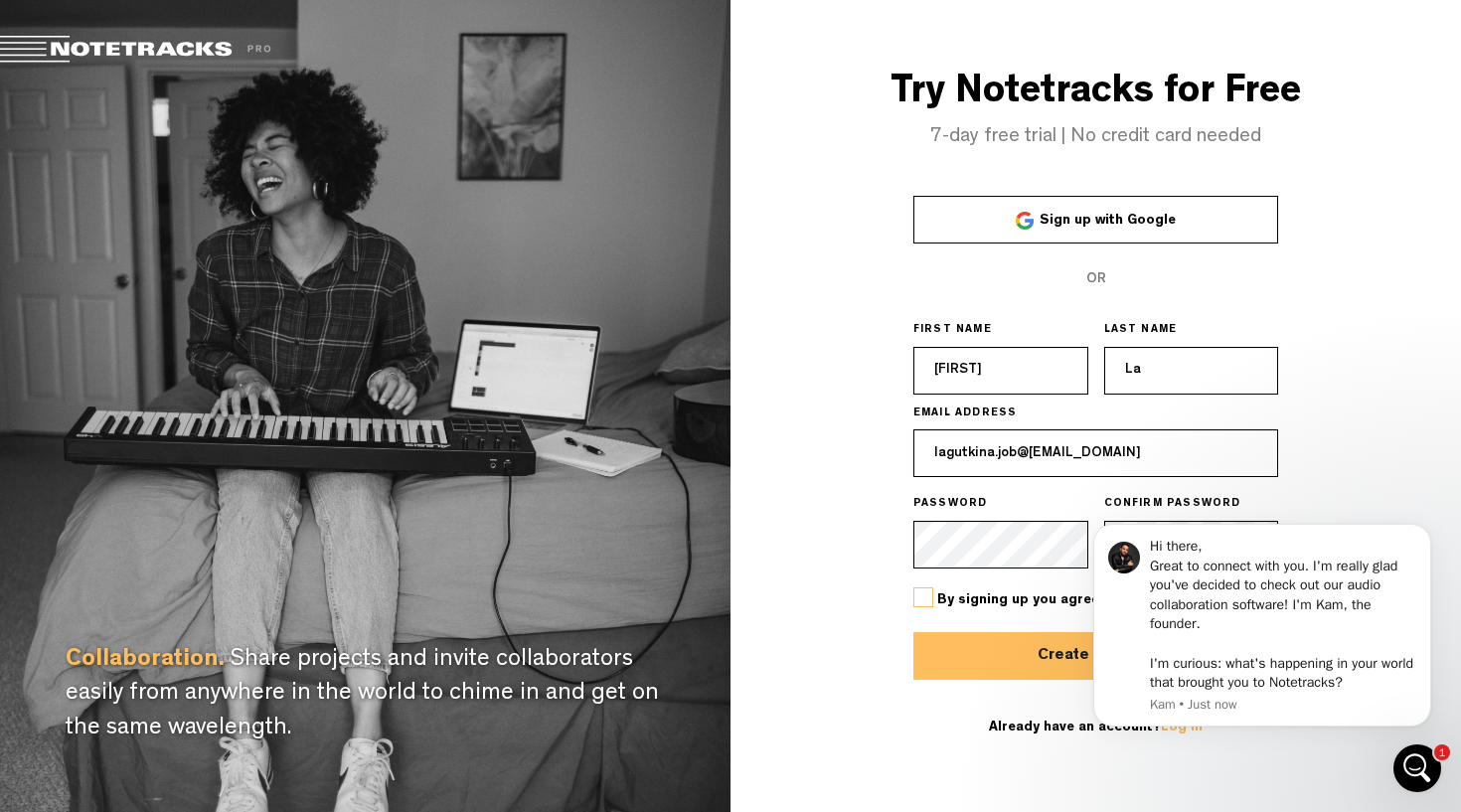 scroll, scrollTop: 0, scrollLeft: 0, axis: both 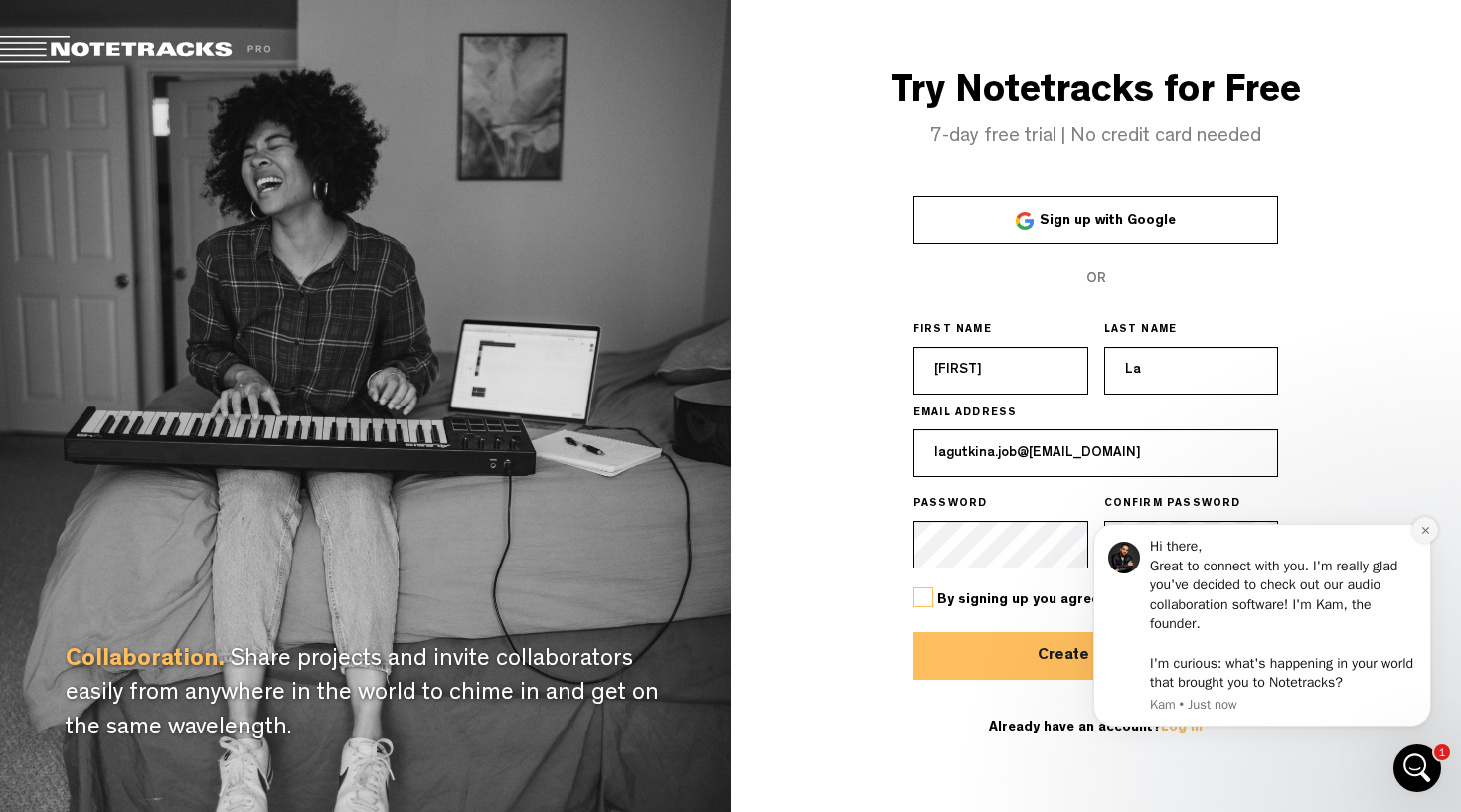 click 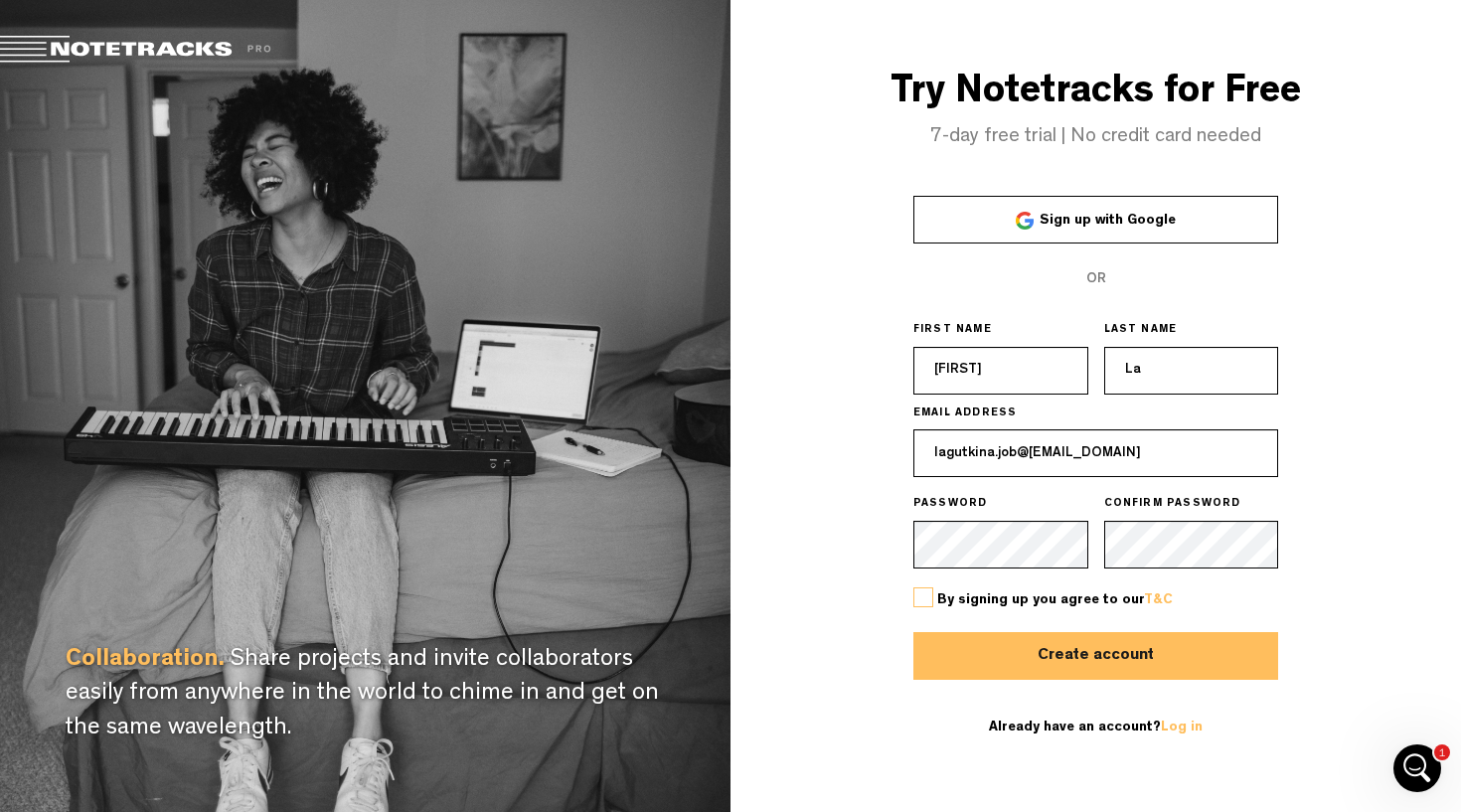 click at bounding box center [923, 597] 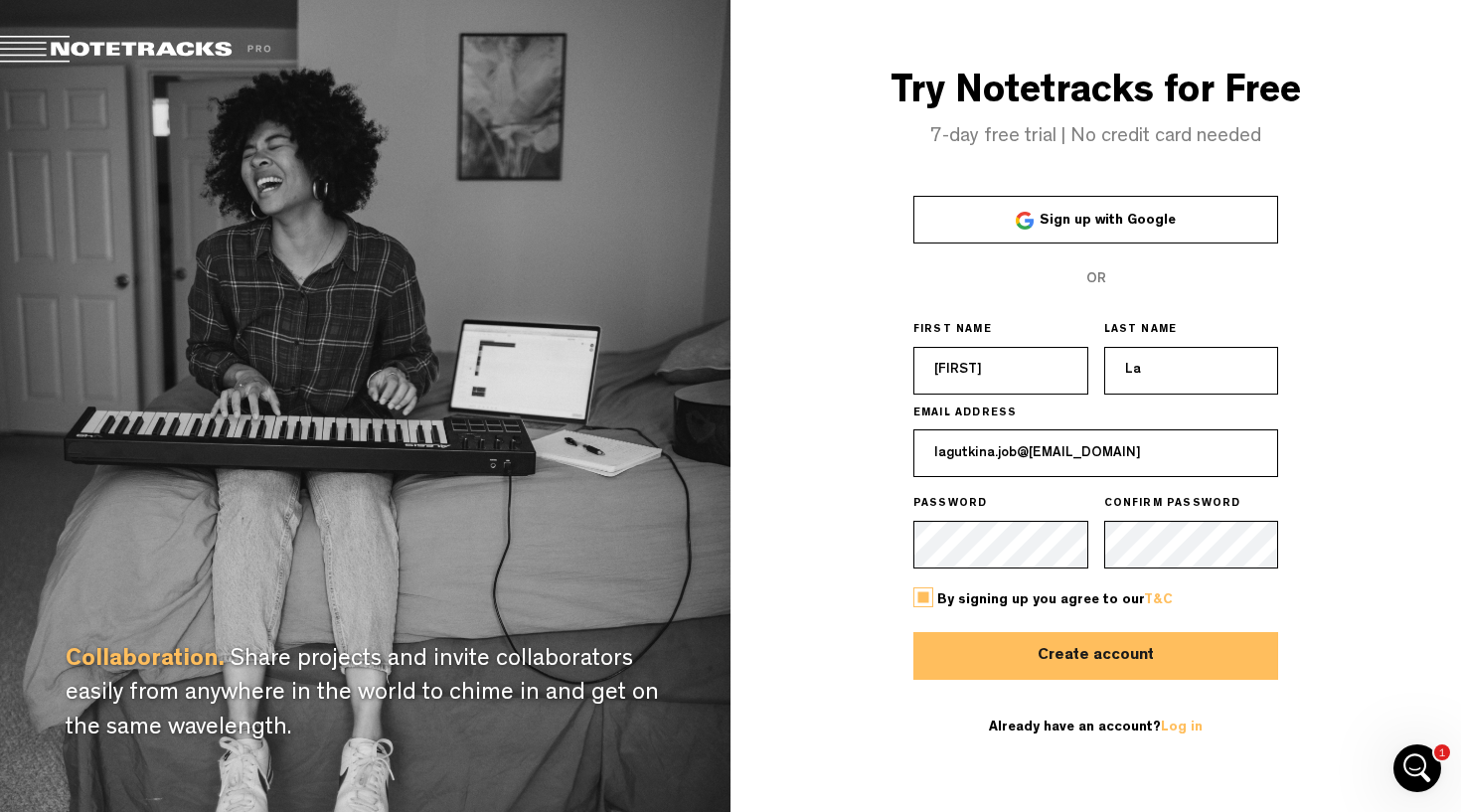 click on "Create account" at bounding box center [1096, 656] 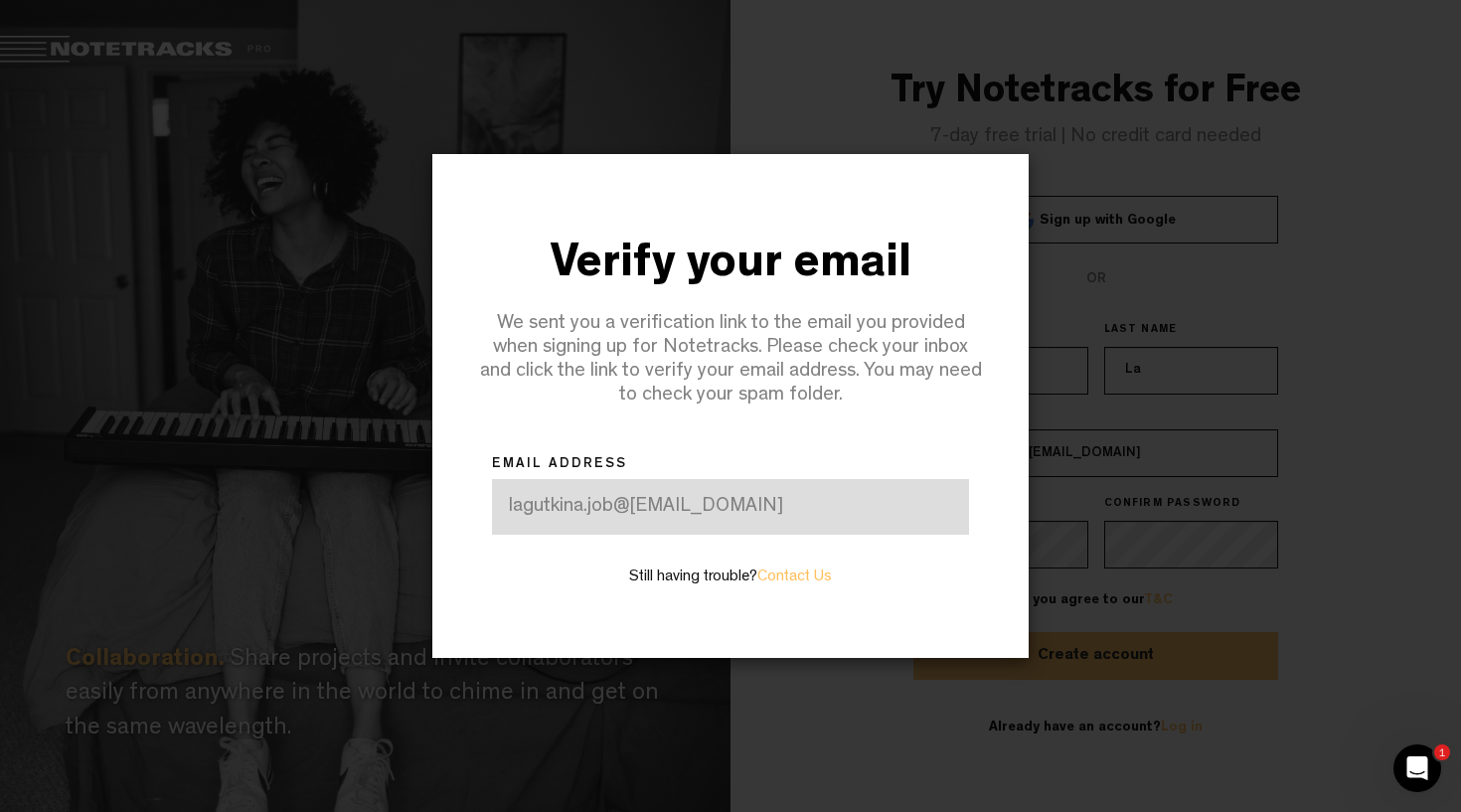 click on "[EMAIL]" at bounding box center (730, 507) 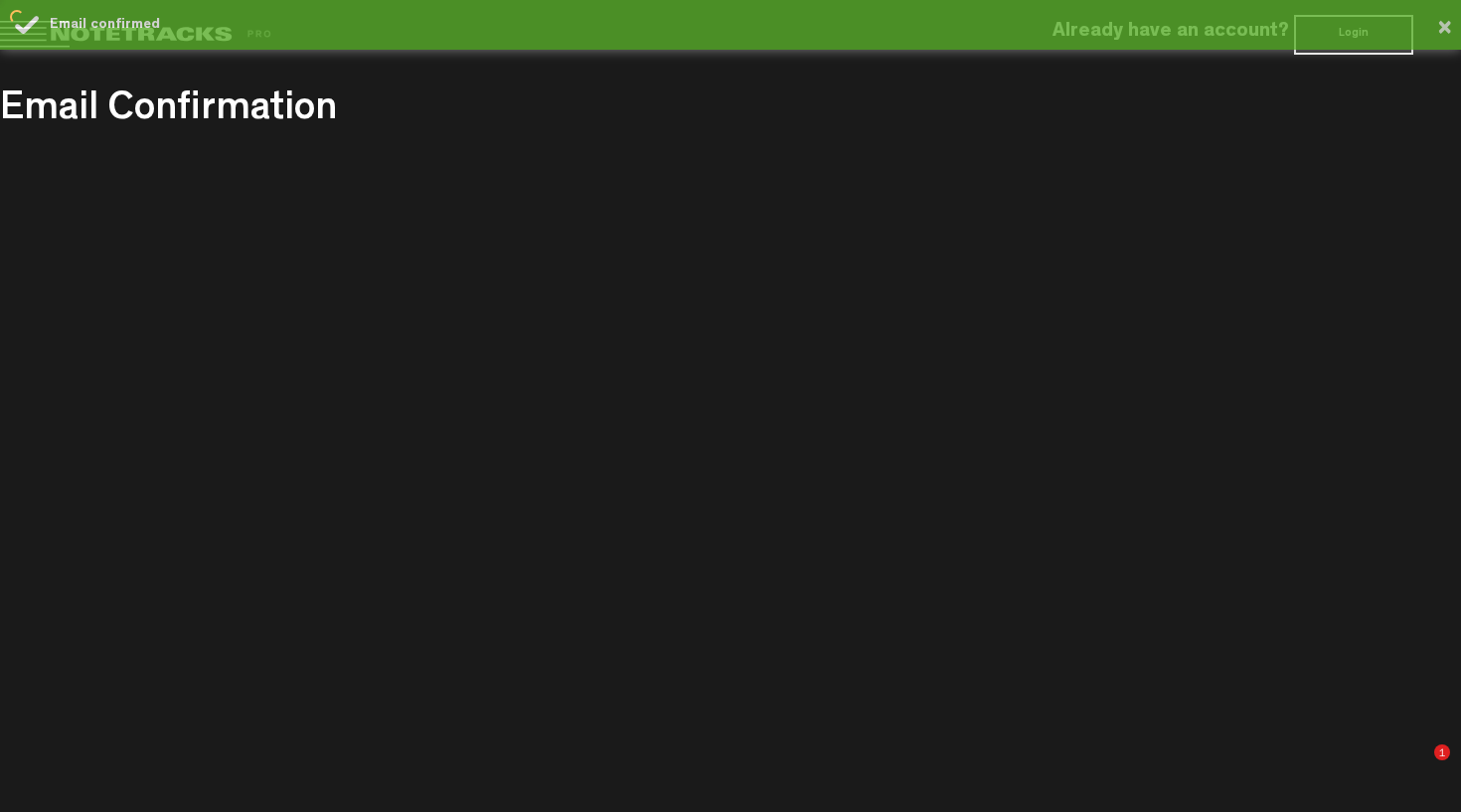 scroll, scrollTop: 0, scrollLeft: 0, axis: both 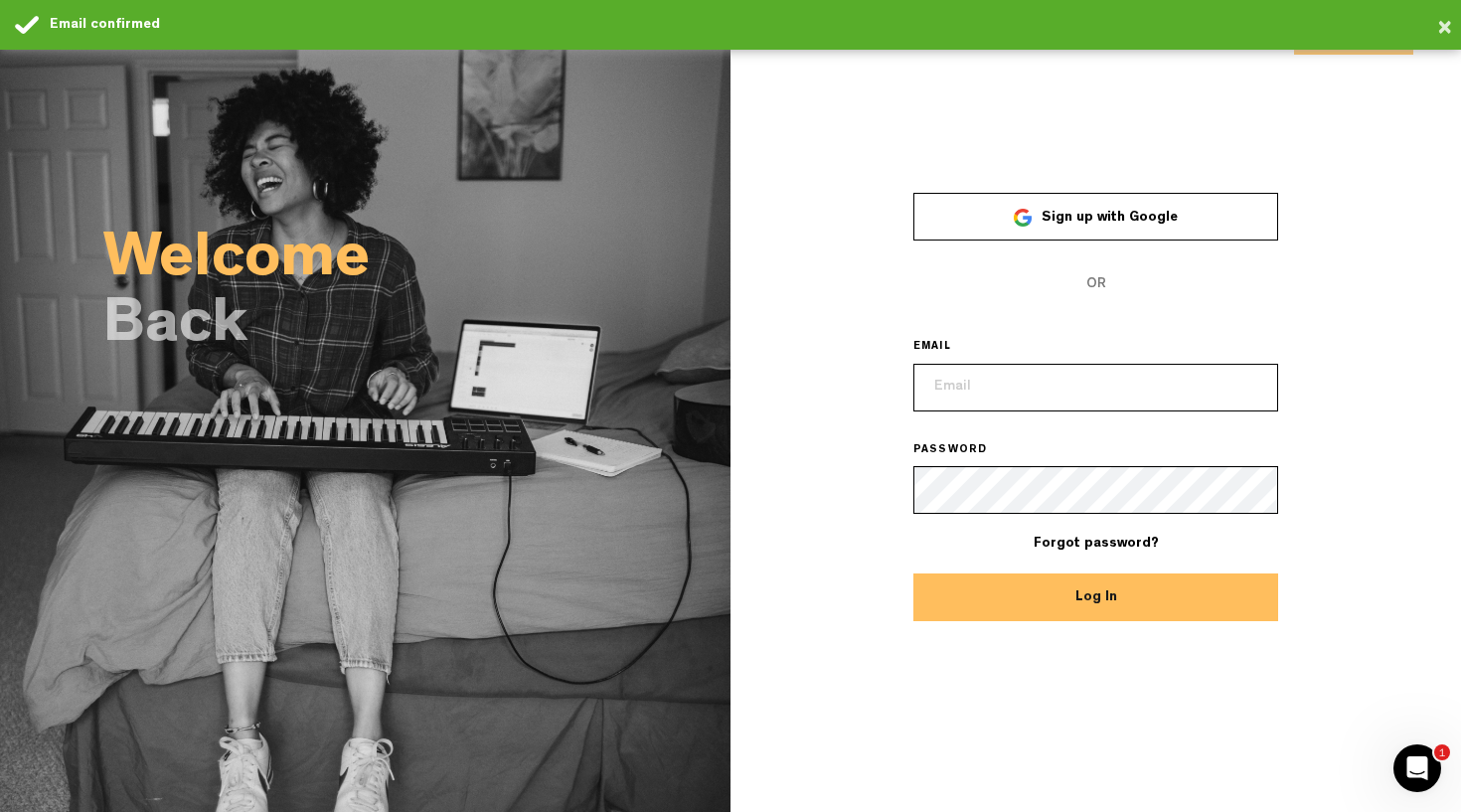 click at bounding box center (1096, 388) 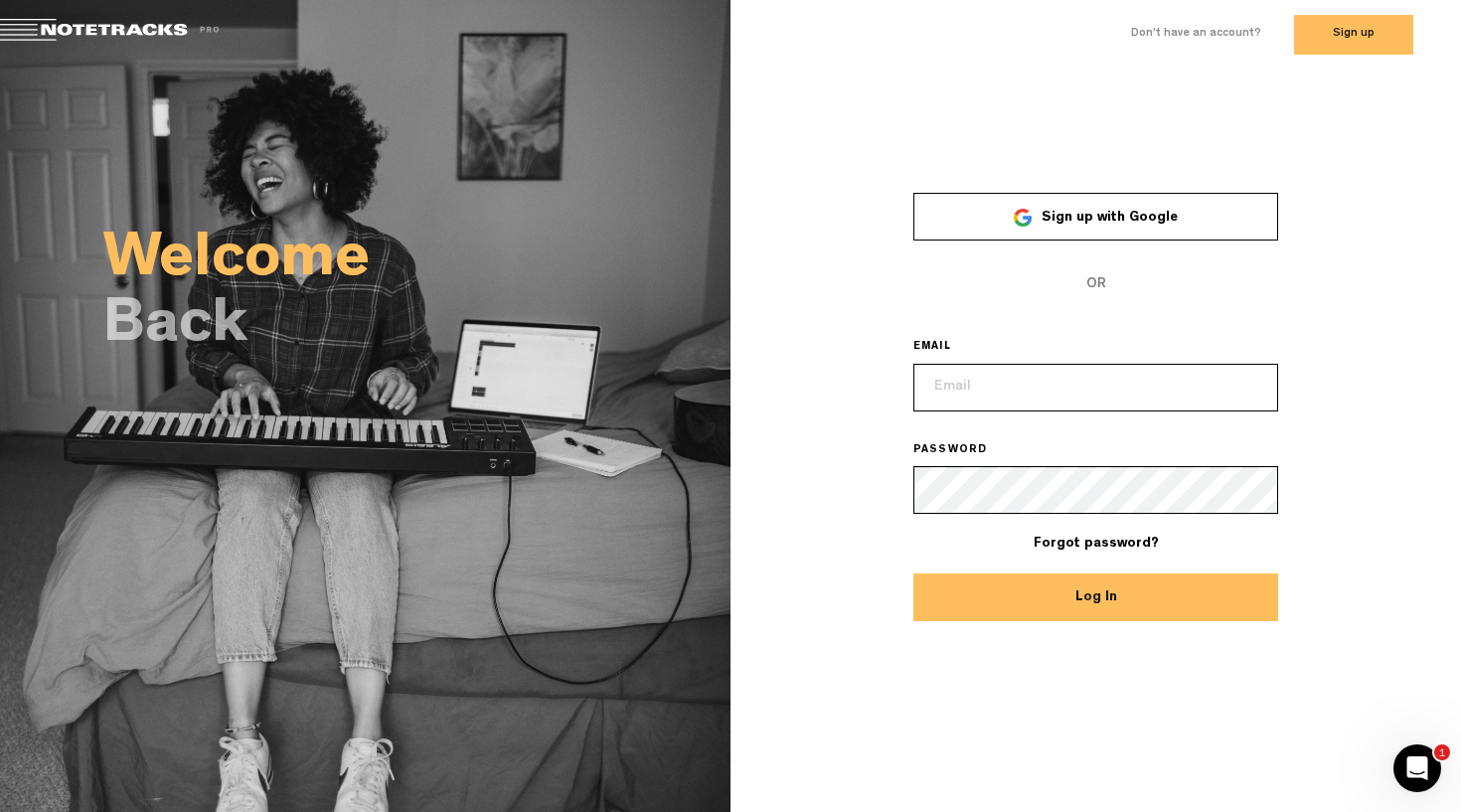 type on "«" 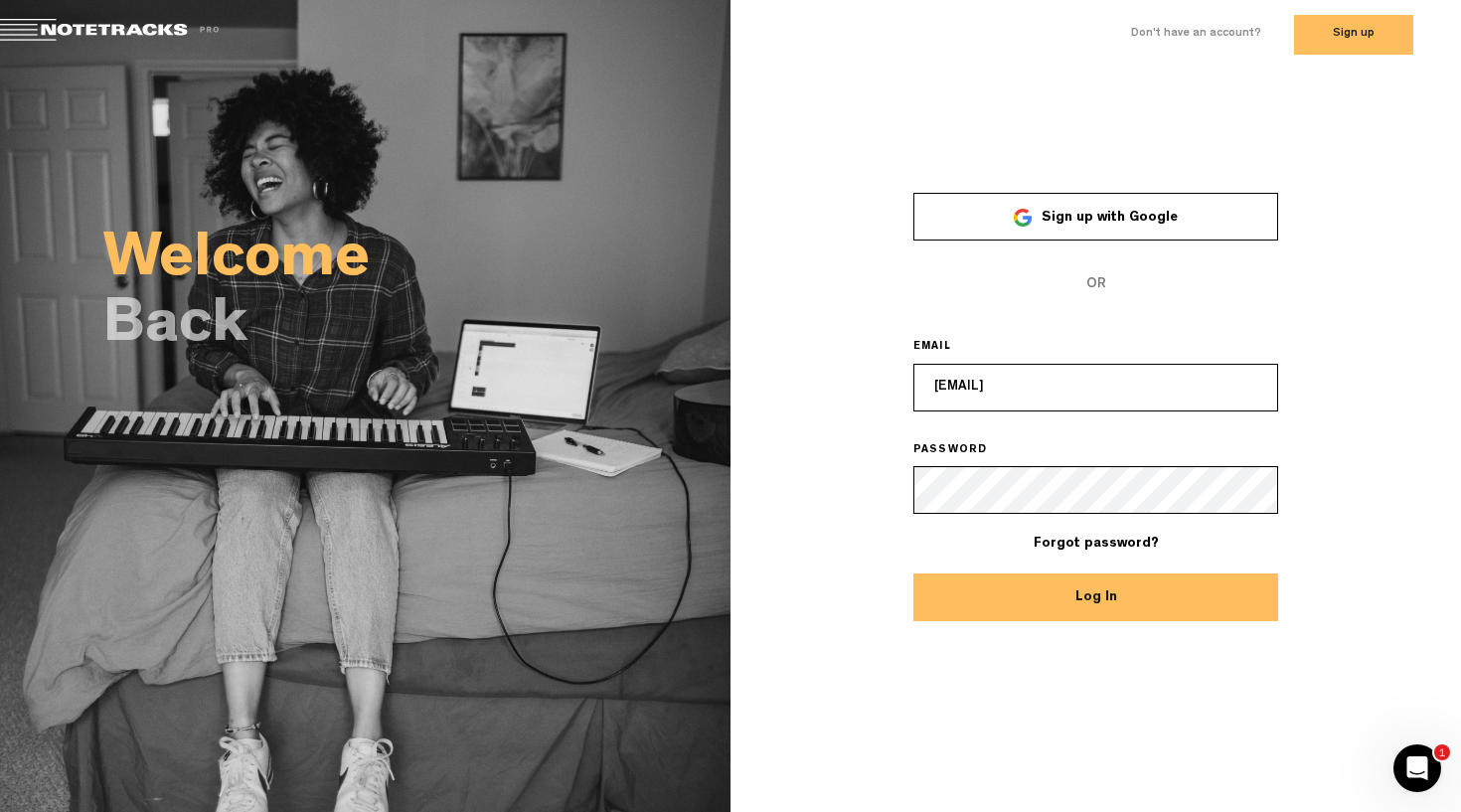 type on "[EMAIL]" 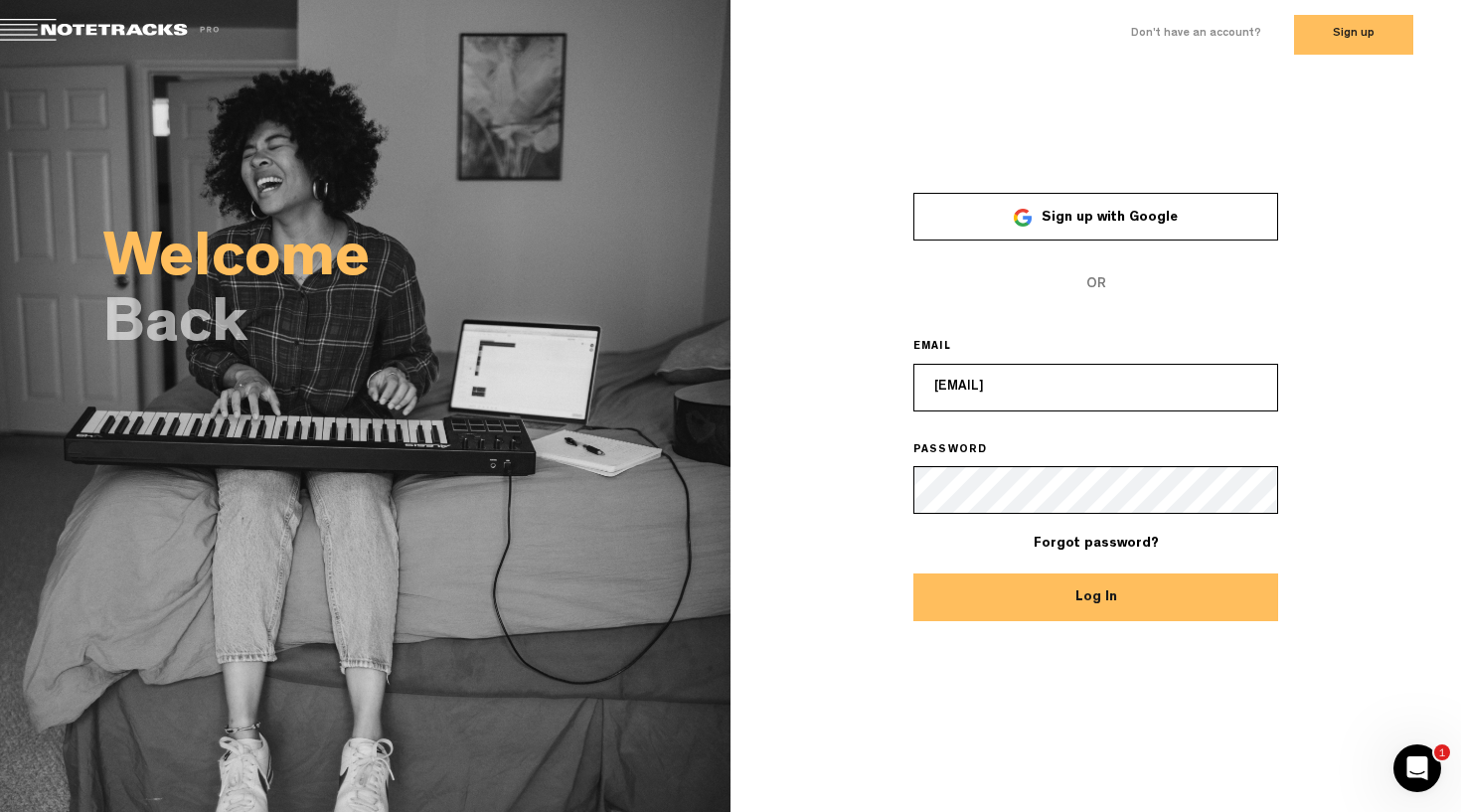 click on "Log In" at bounding box center [1096, 597] 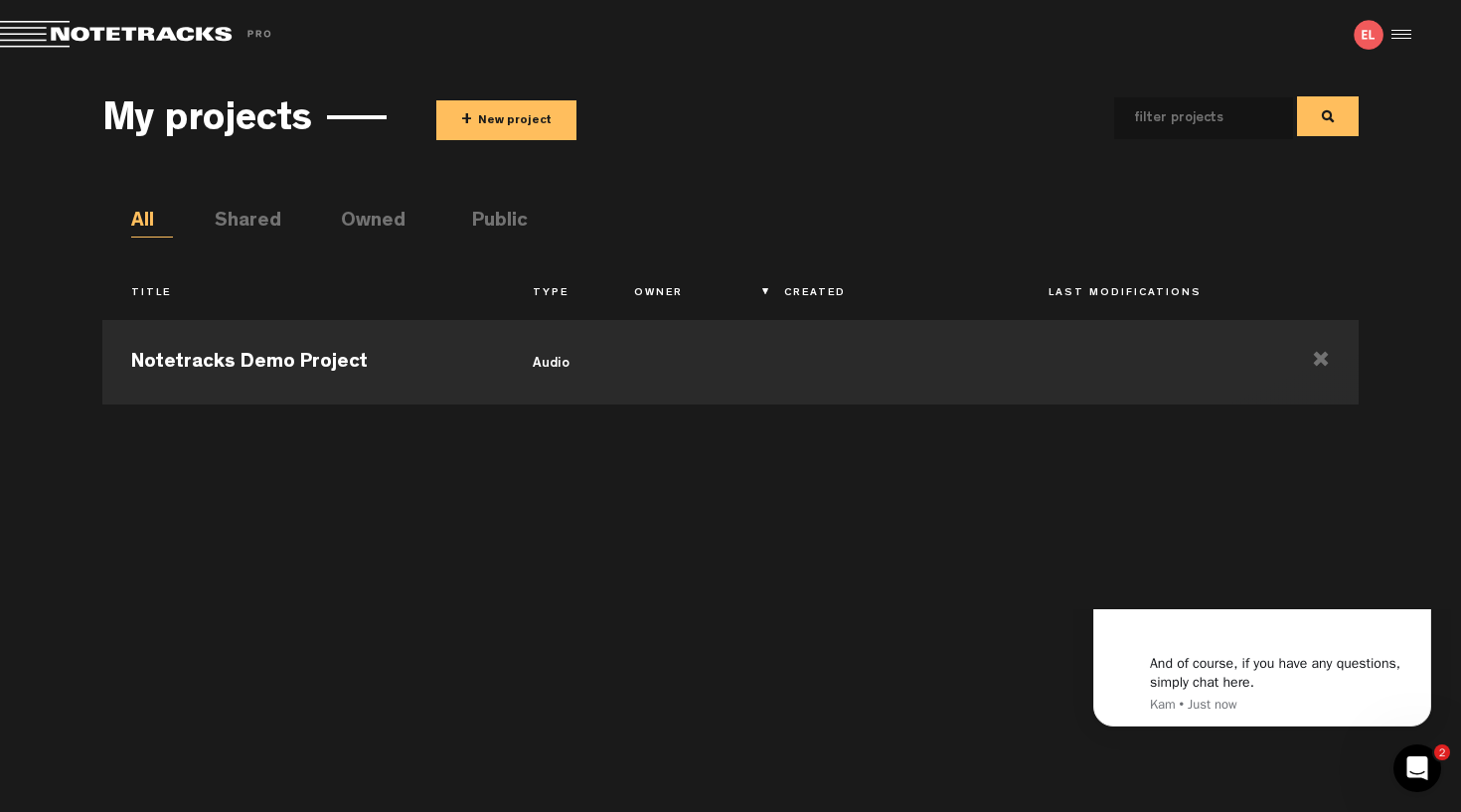 scroll, scrollTop: 0, scrollLeft: 0, axis: both 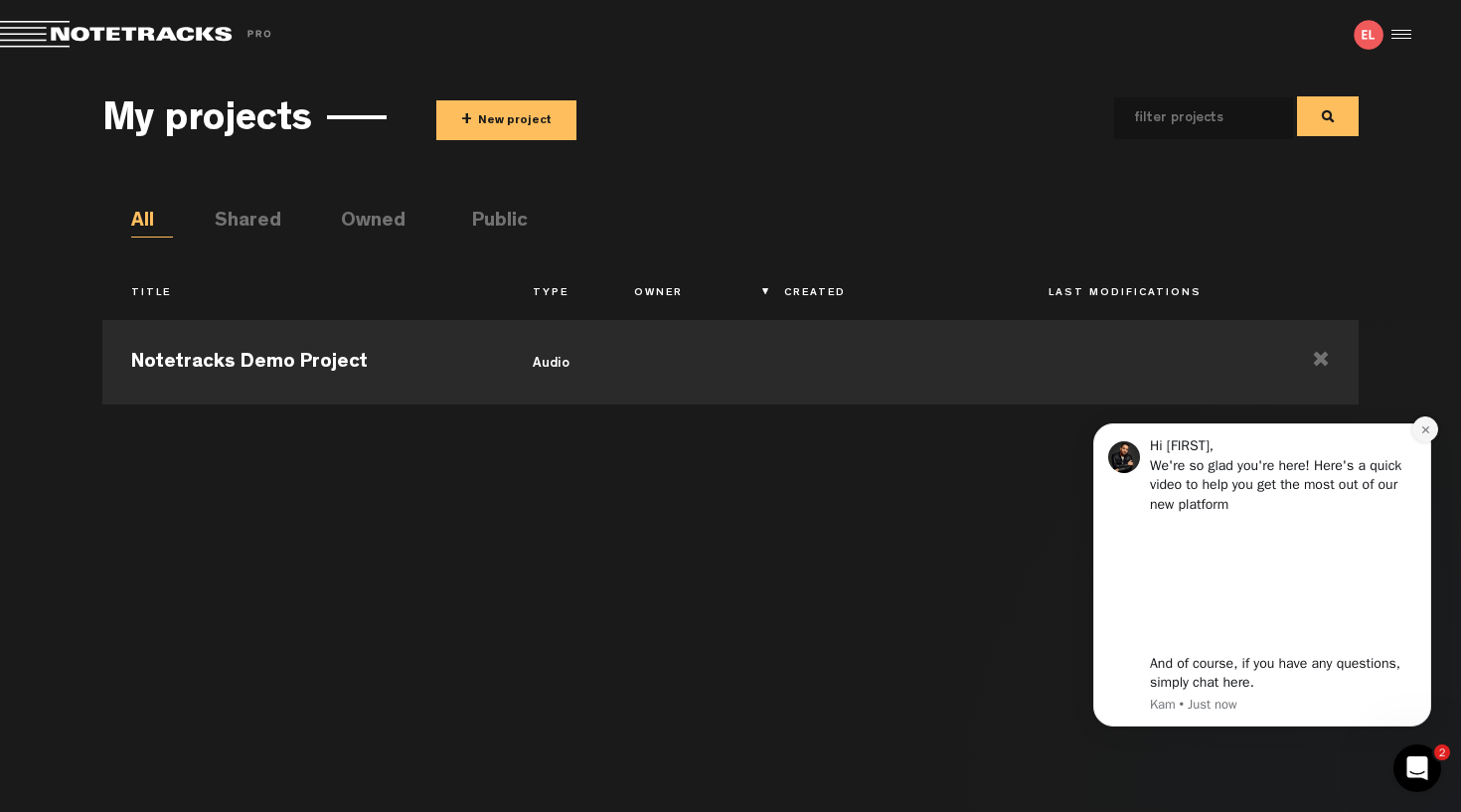 click 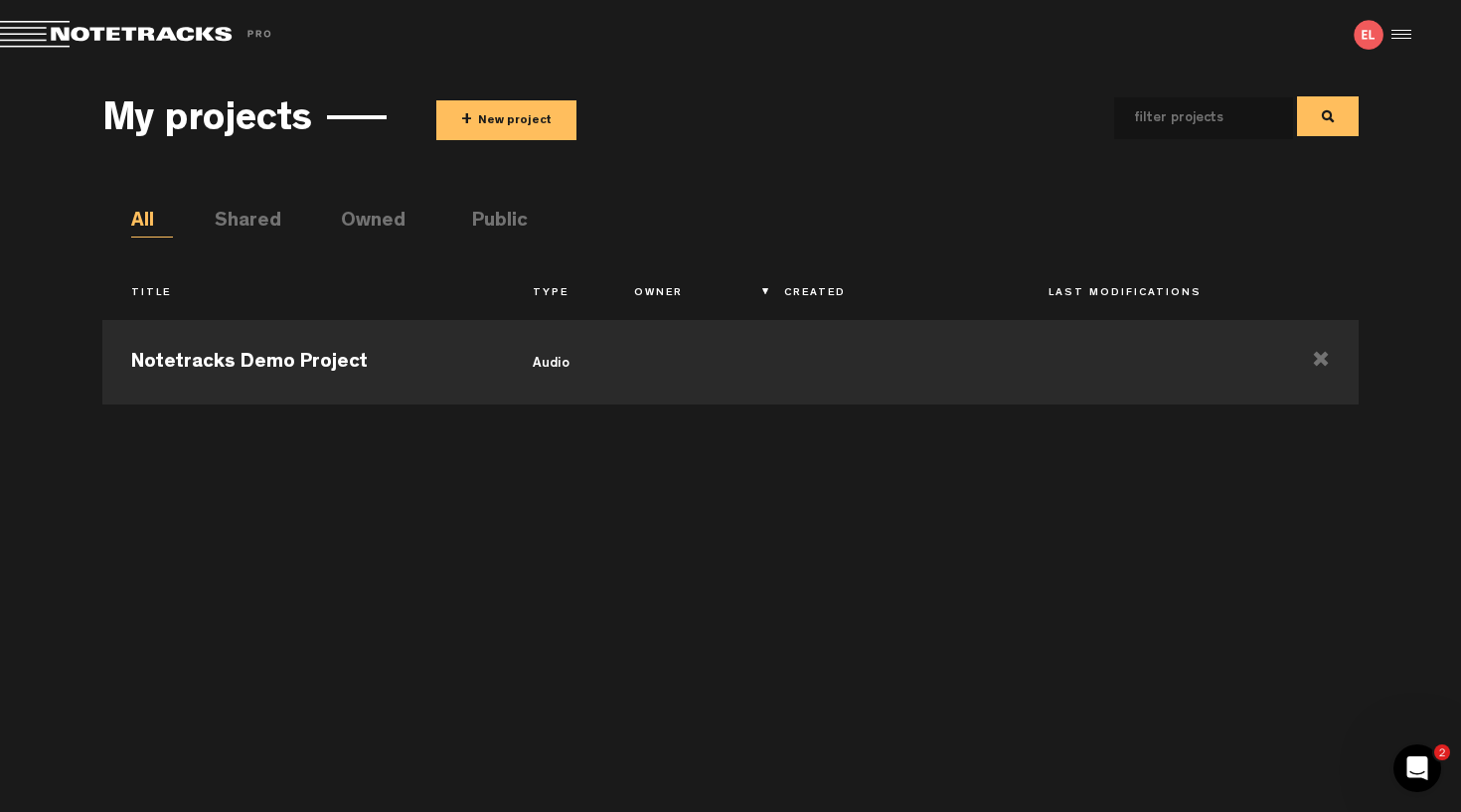 click at bounding box center (139, 35) 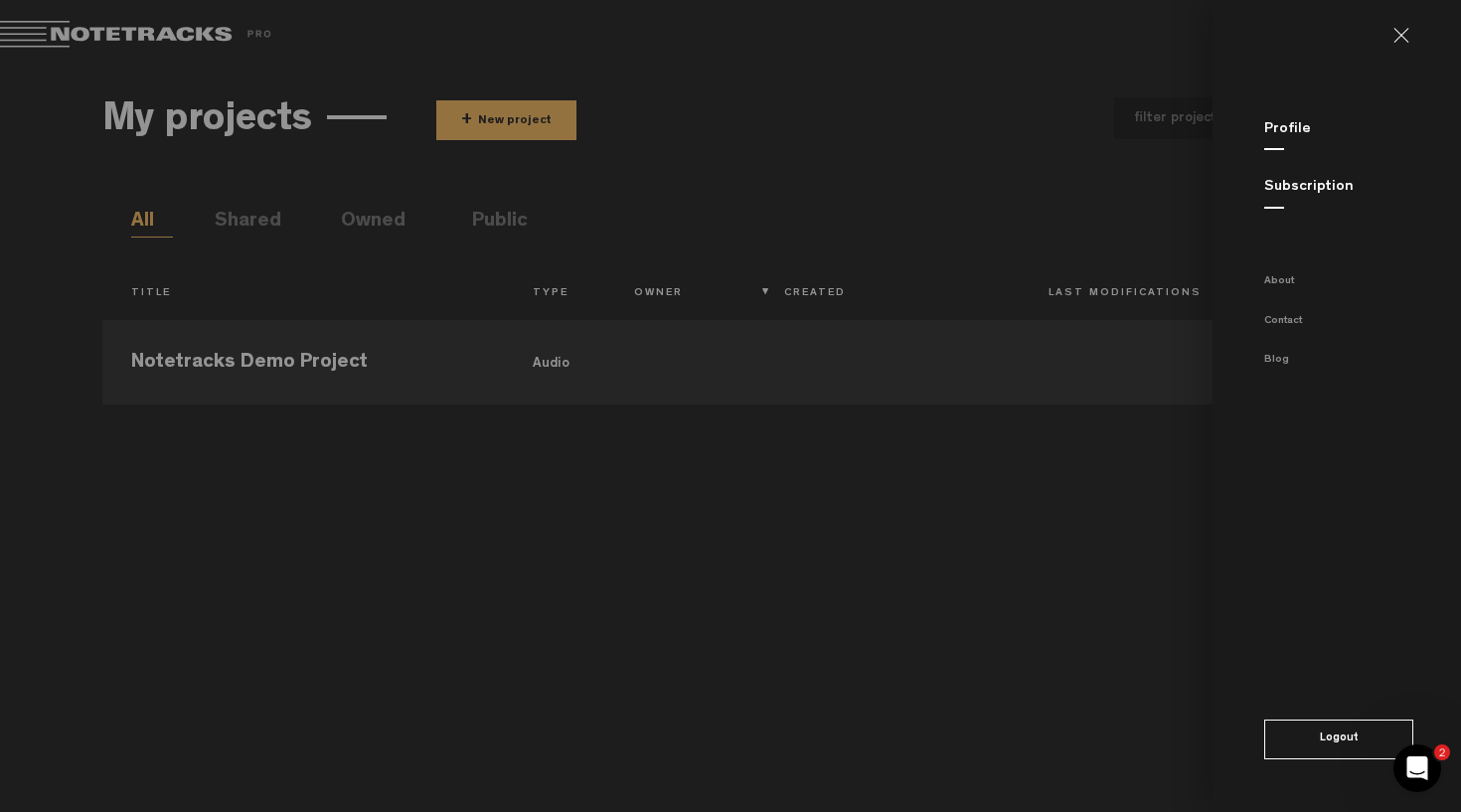 click at bounding box center (730, 406) 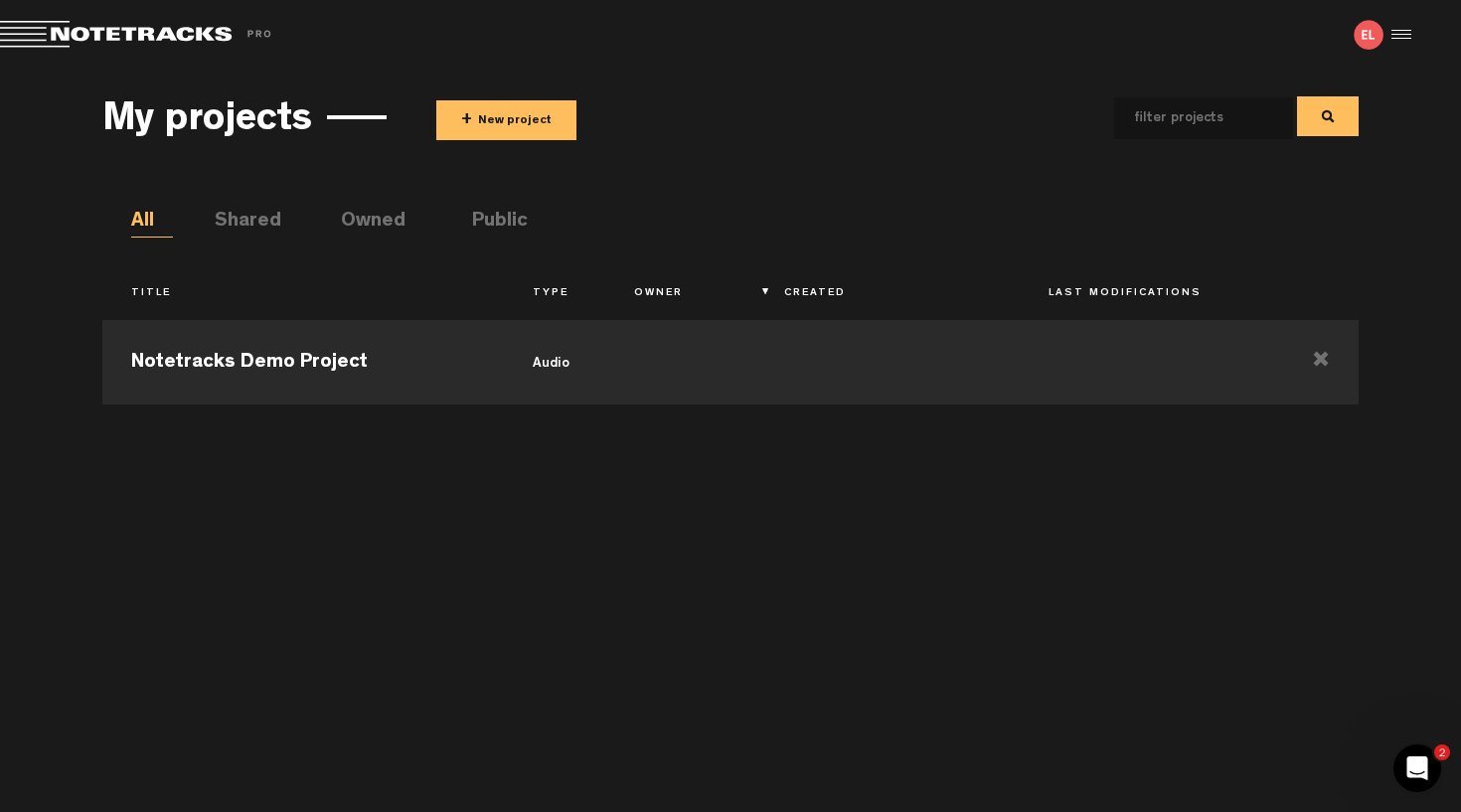 click on "+  New project" at bounding box center [506, 120] 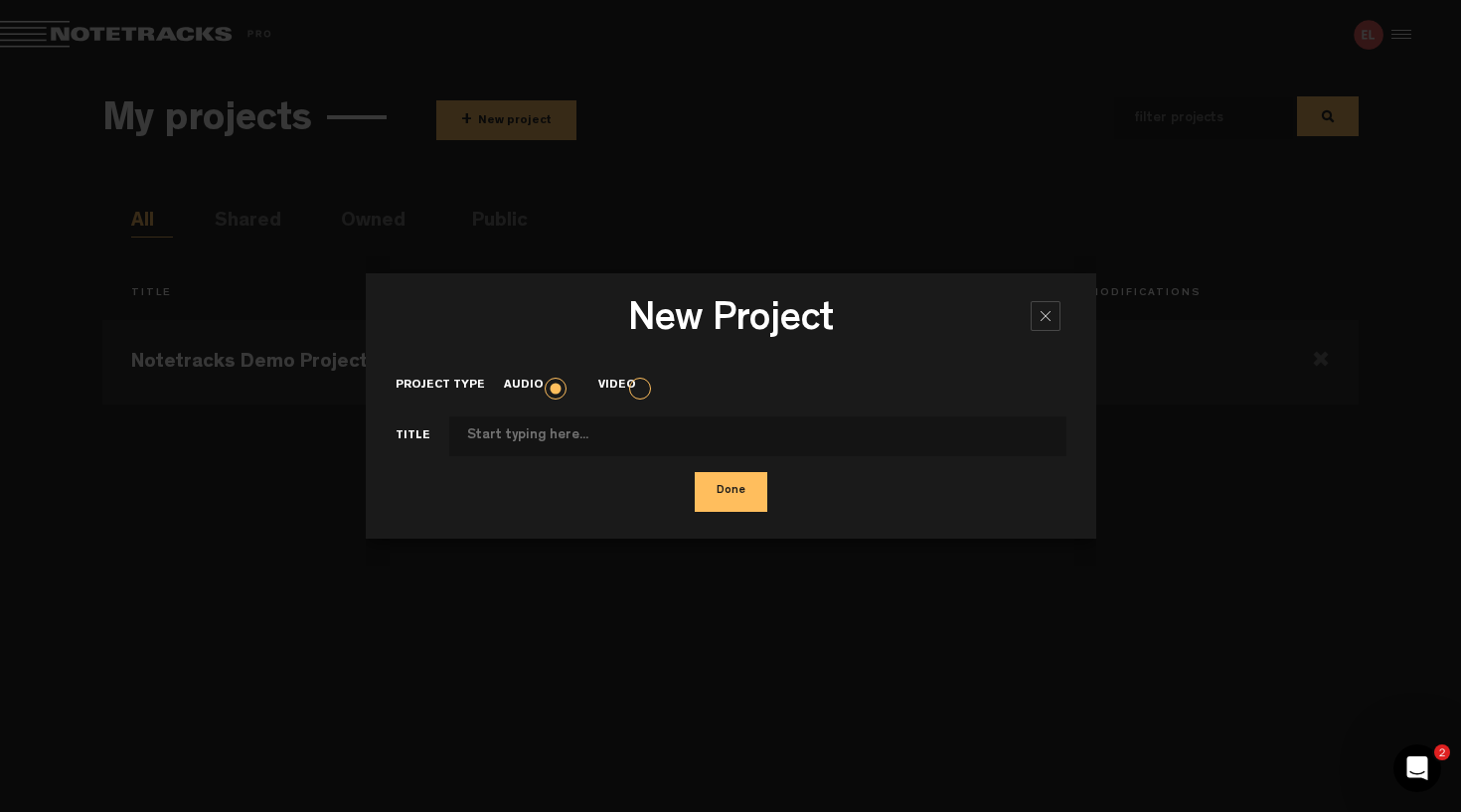 click on "Video" at bounding box center (626, 386) 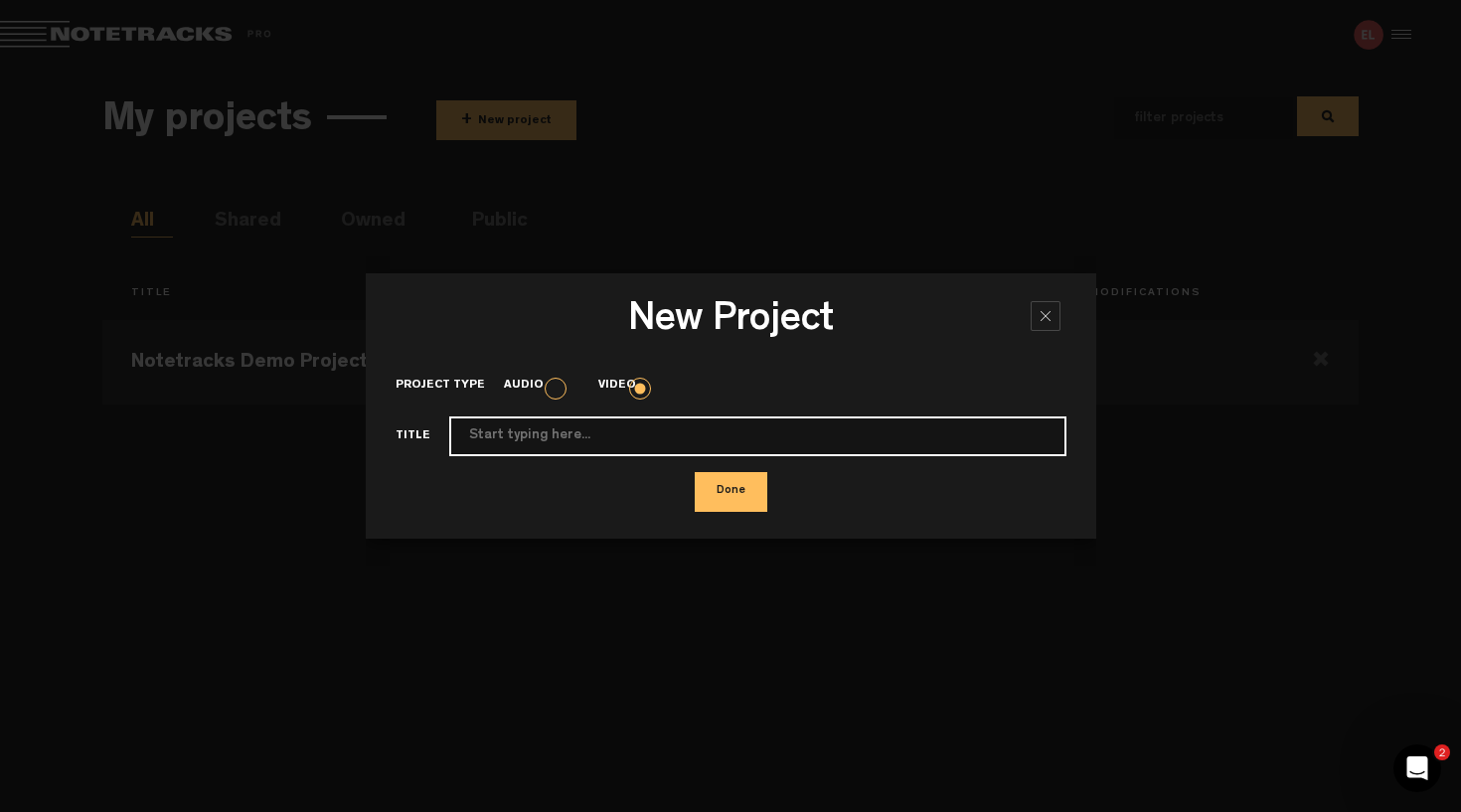 click on "Project type" at bounding box center (757, 436) 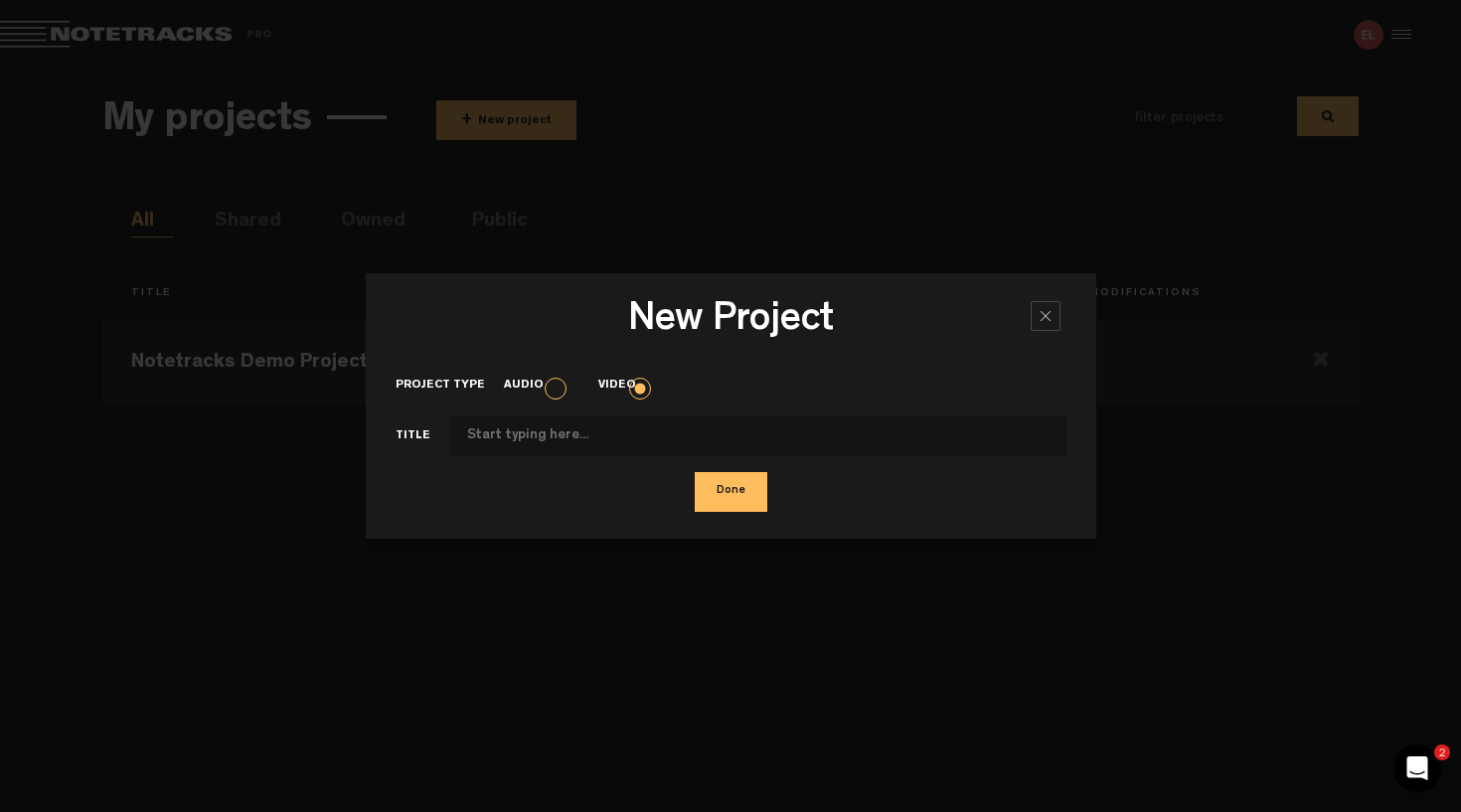 click at bounding box center [1046, 316] 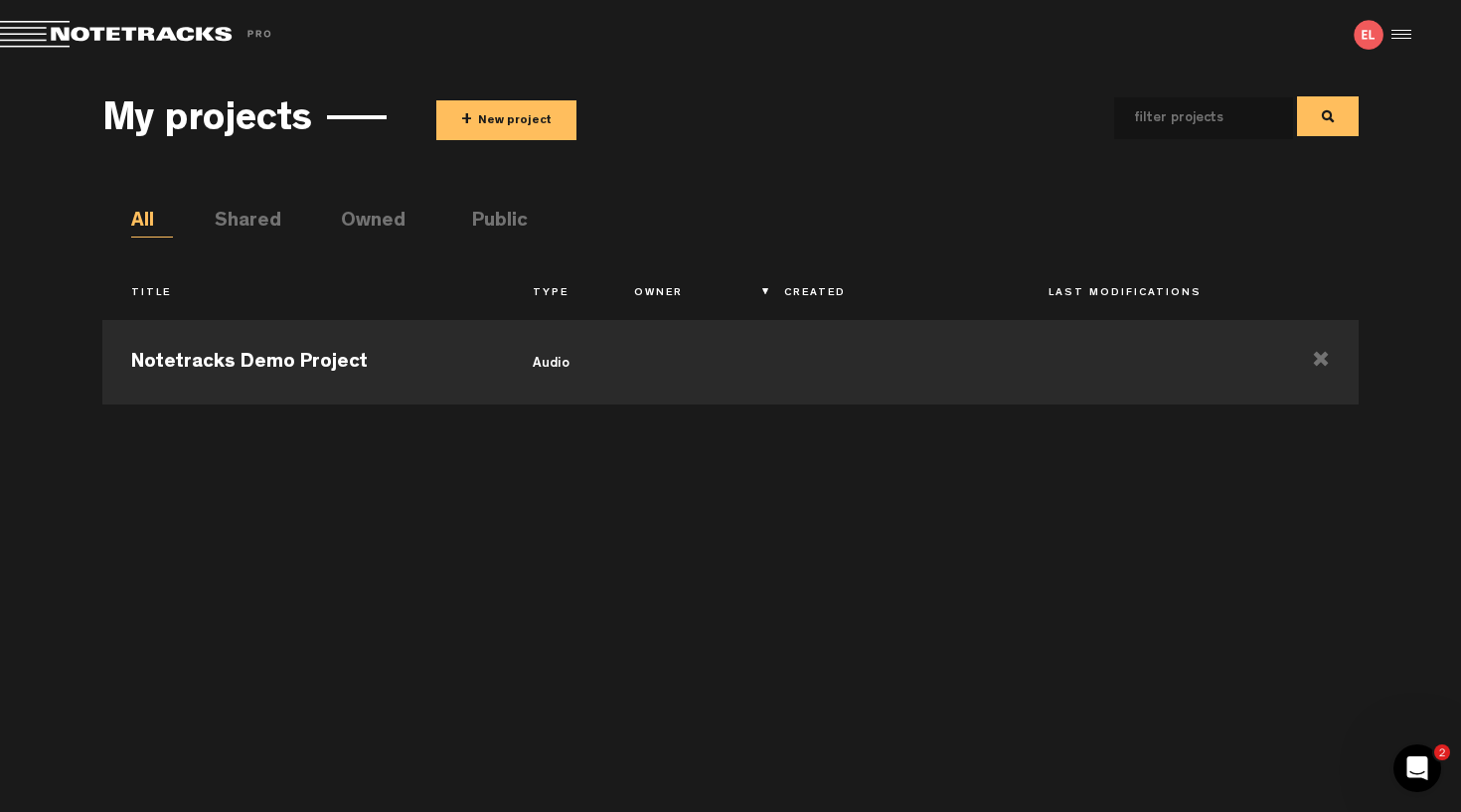 click on "+  New project" at bounding box center (506, 120) 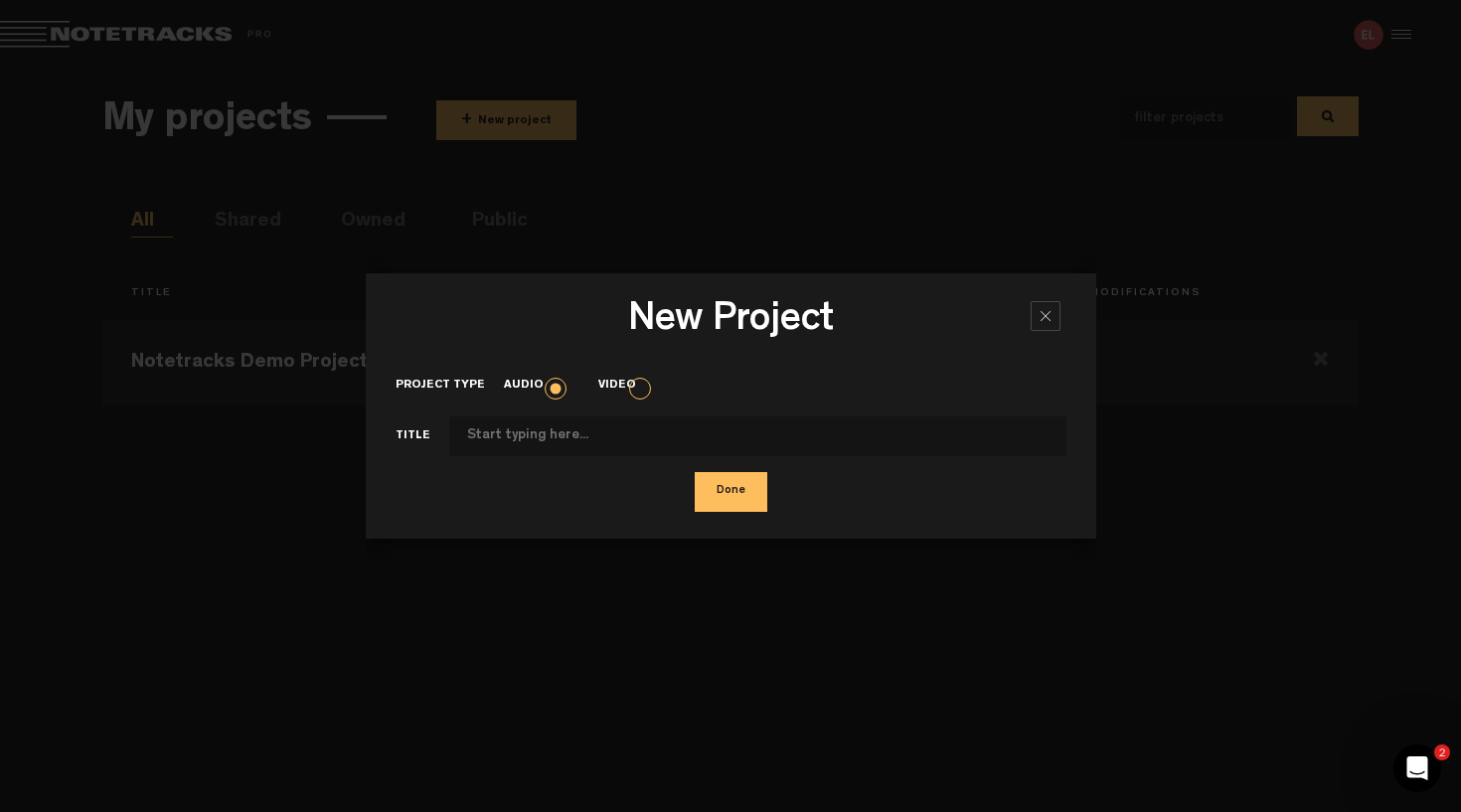 click on "Video" at bounding box center (626, 386) 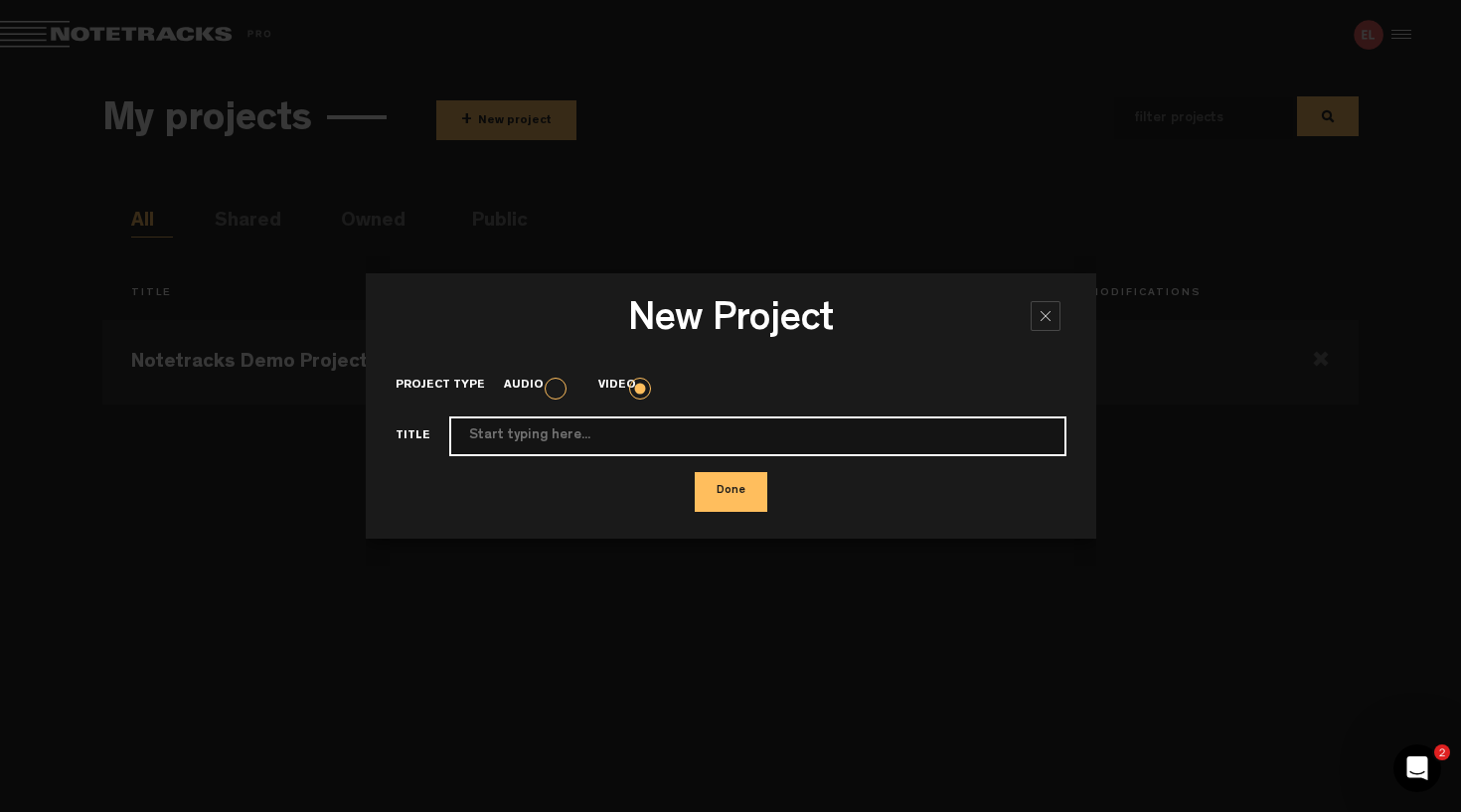 click on "Project type" at bounding box center [757, 436] 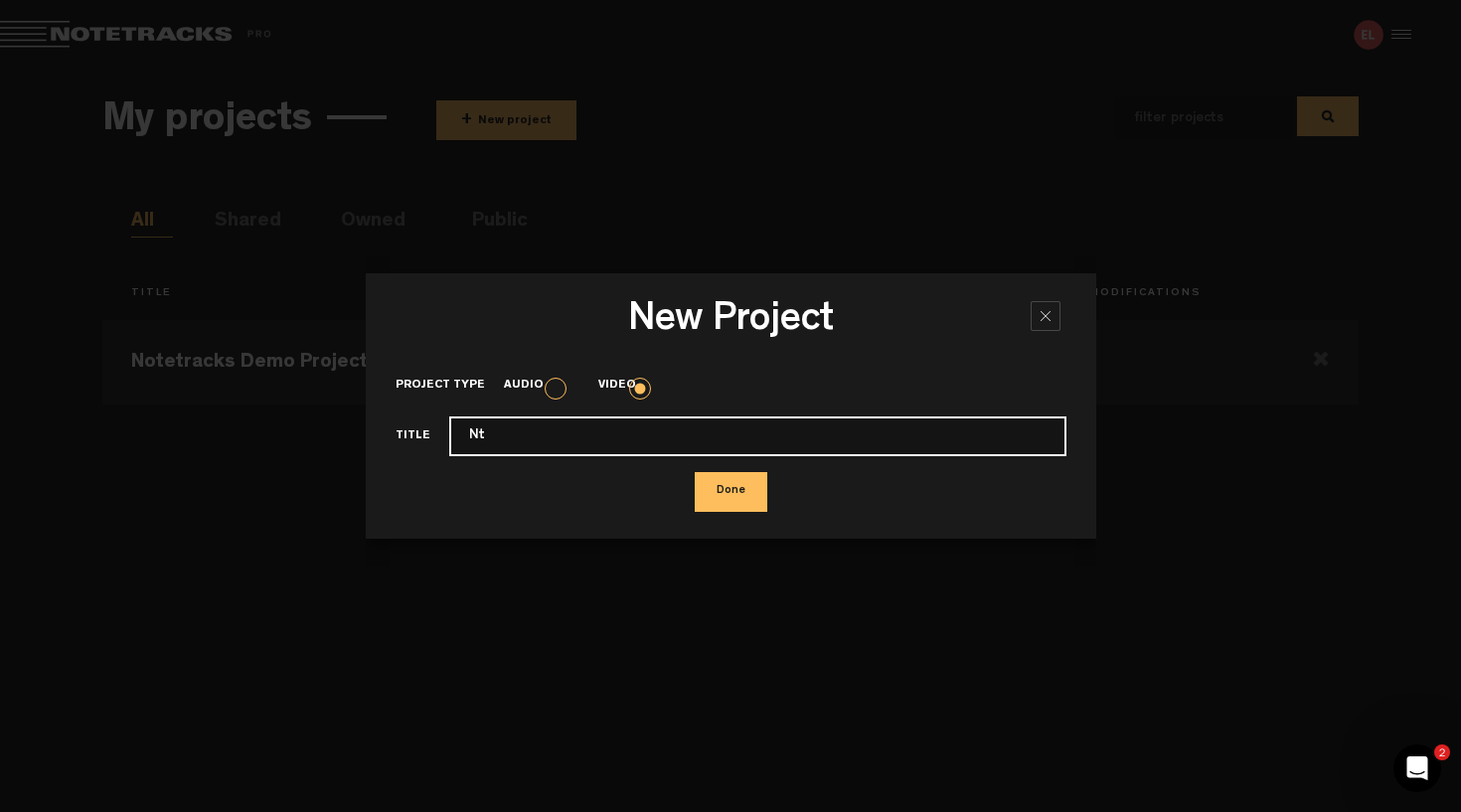 type on "N" 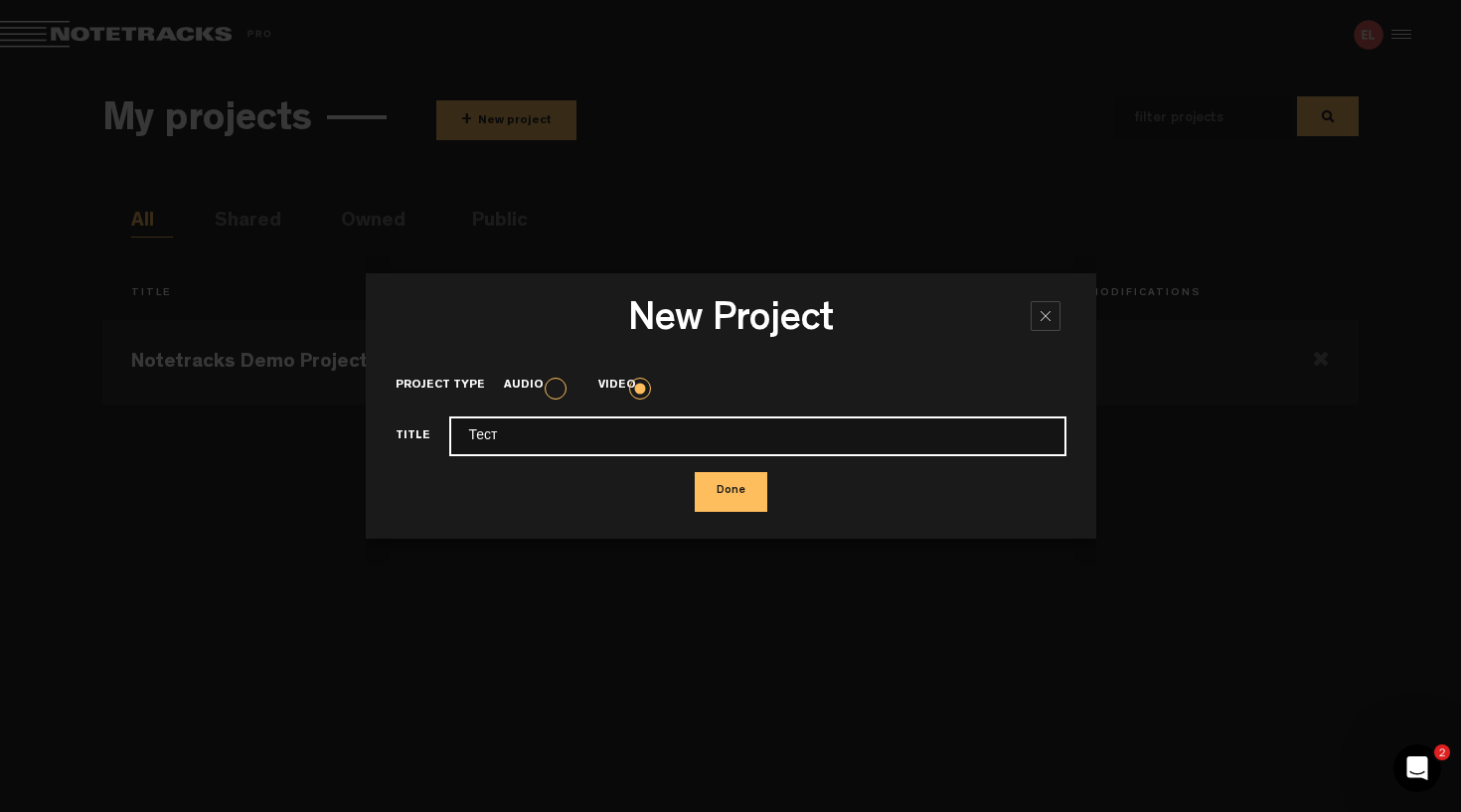 type on "Тест" 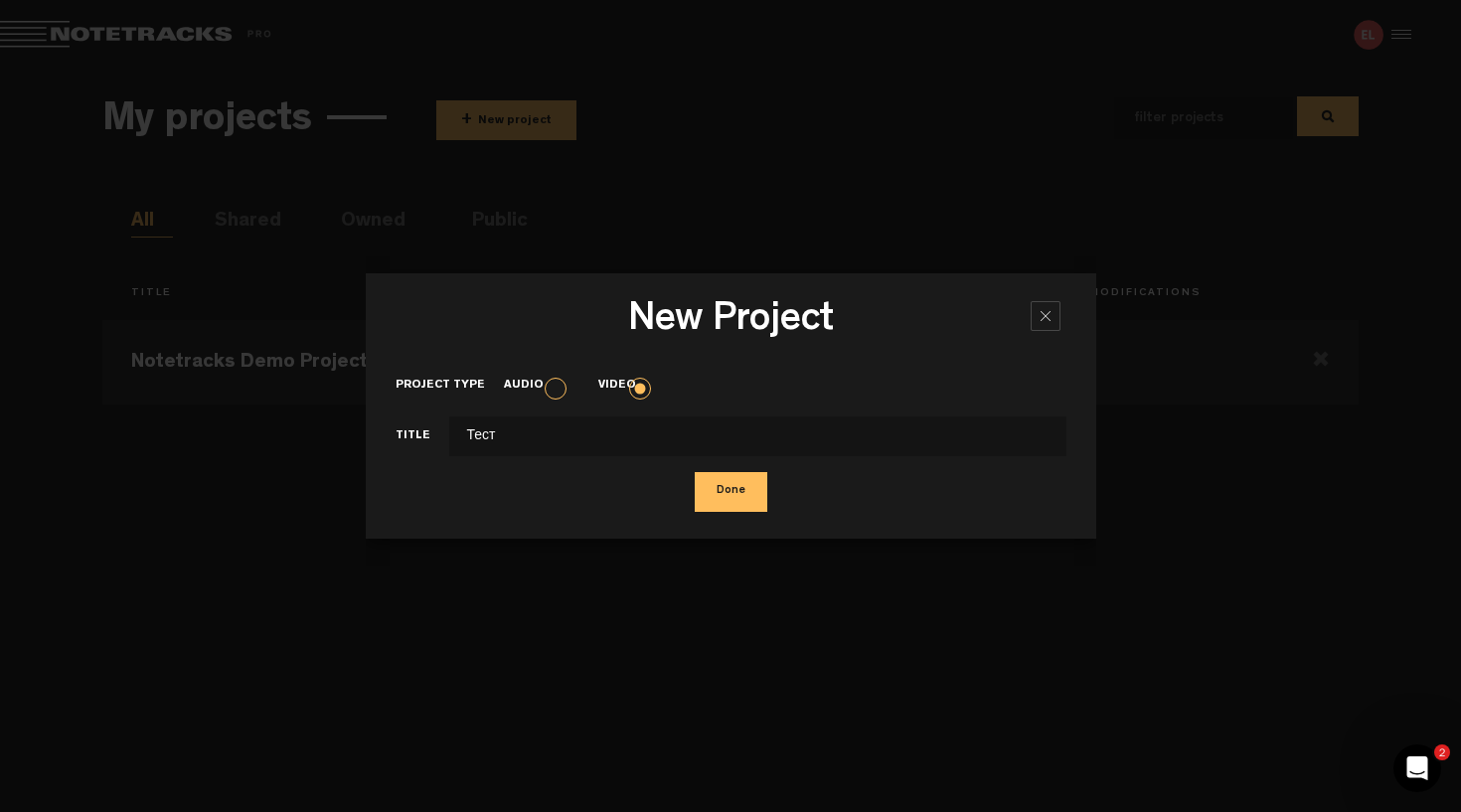 click on "Done" at bounding box center [730, 492] 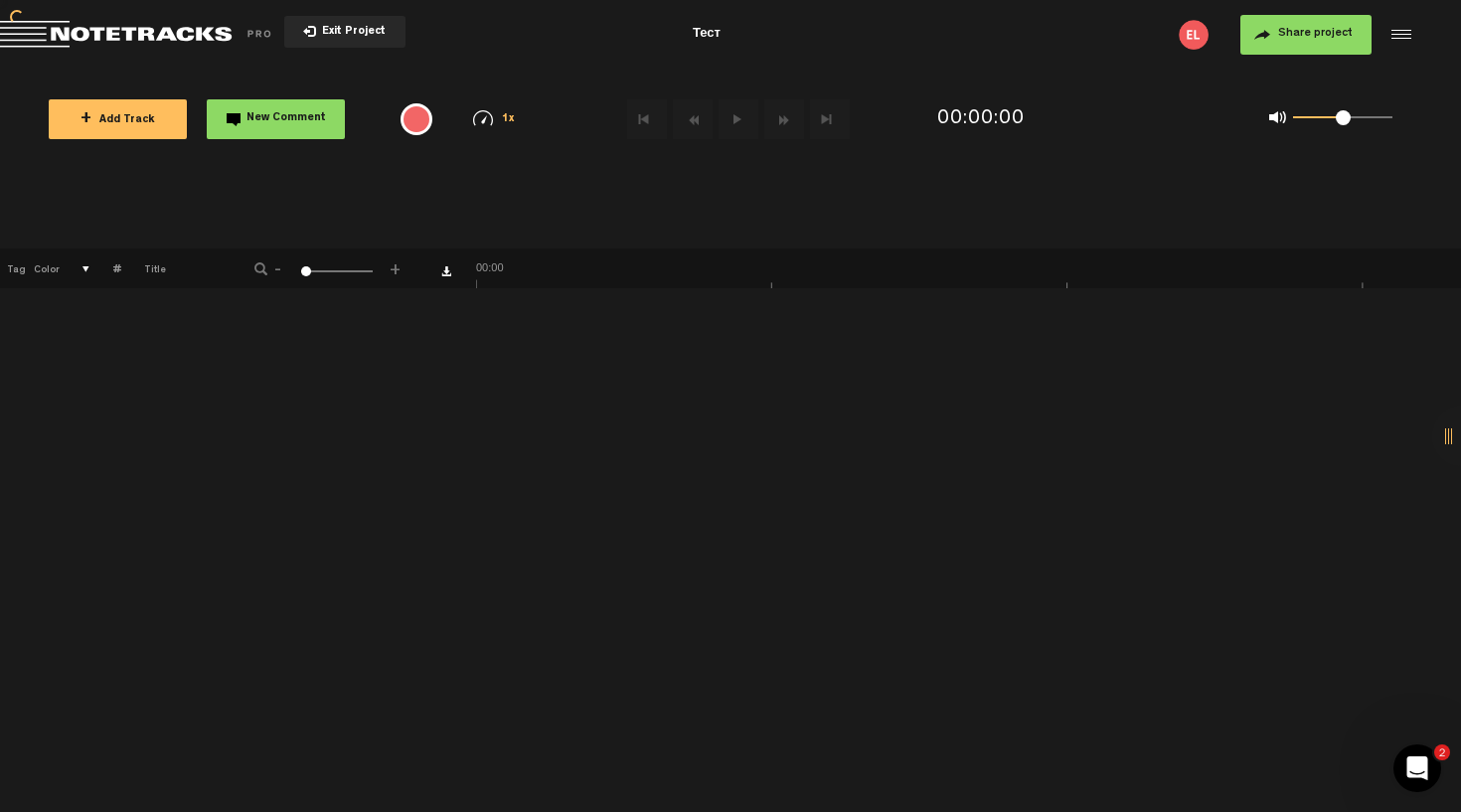 click on "+  New drawing Tag Color     # Title                -                 1   100   6                +" at bounding box center [730, 530] 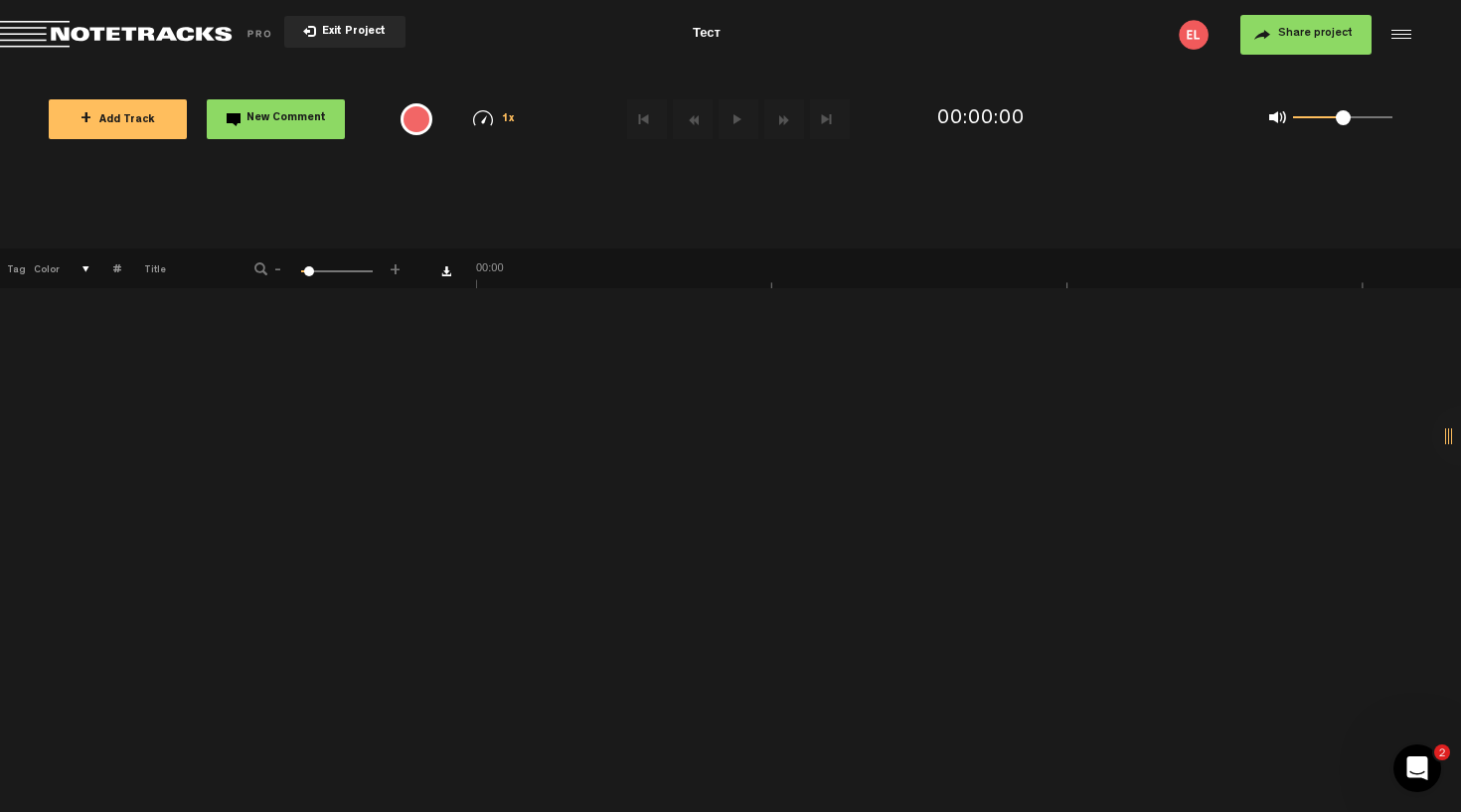 click on "+  Add Track" at bounding box center (117, 119) 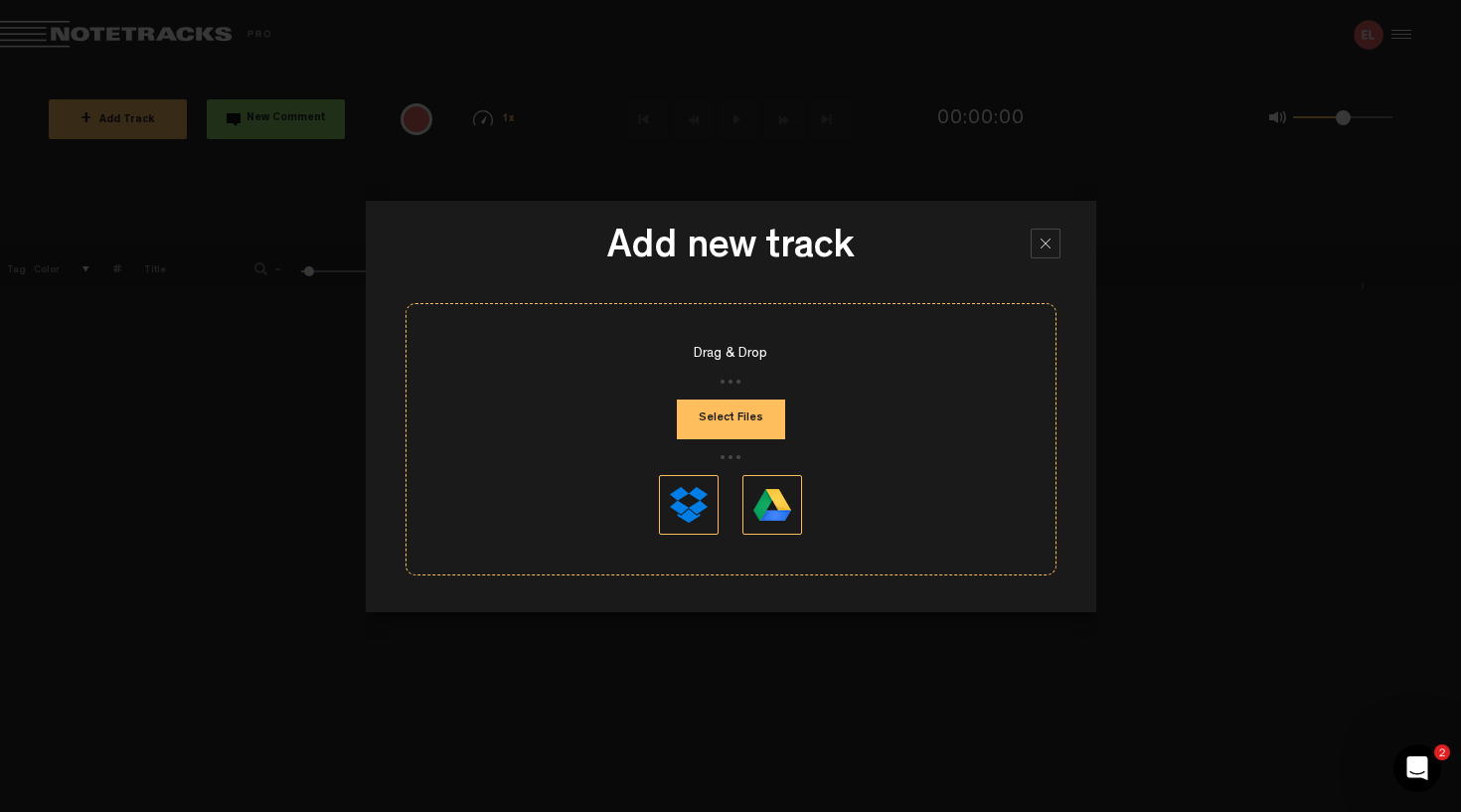 click on "Select Files" at bounding box center [730, 419] 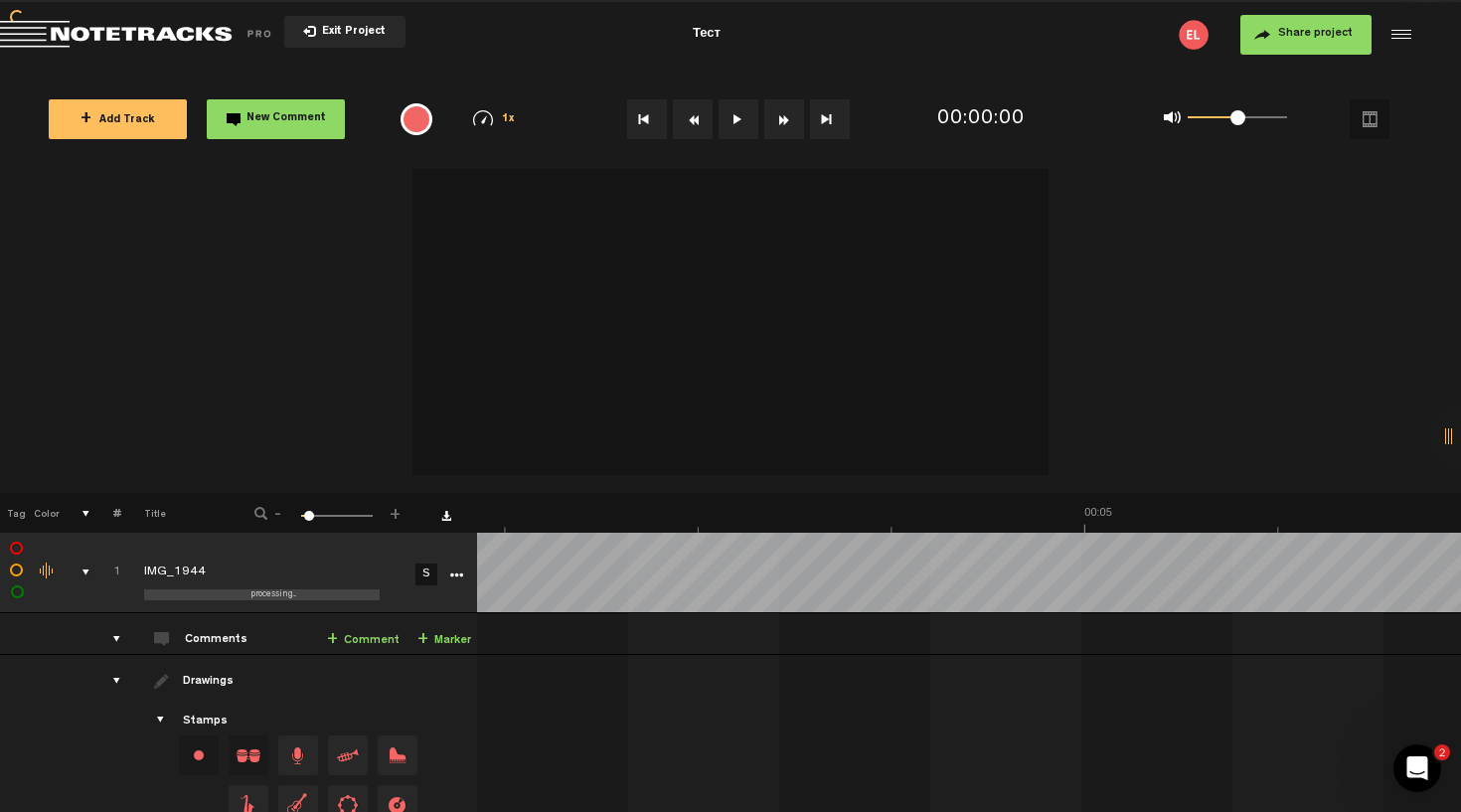 scroll, scrollTop: 0, scrollLeft: 21, axis: horizontal 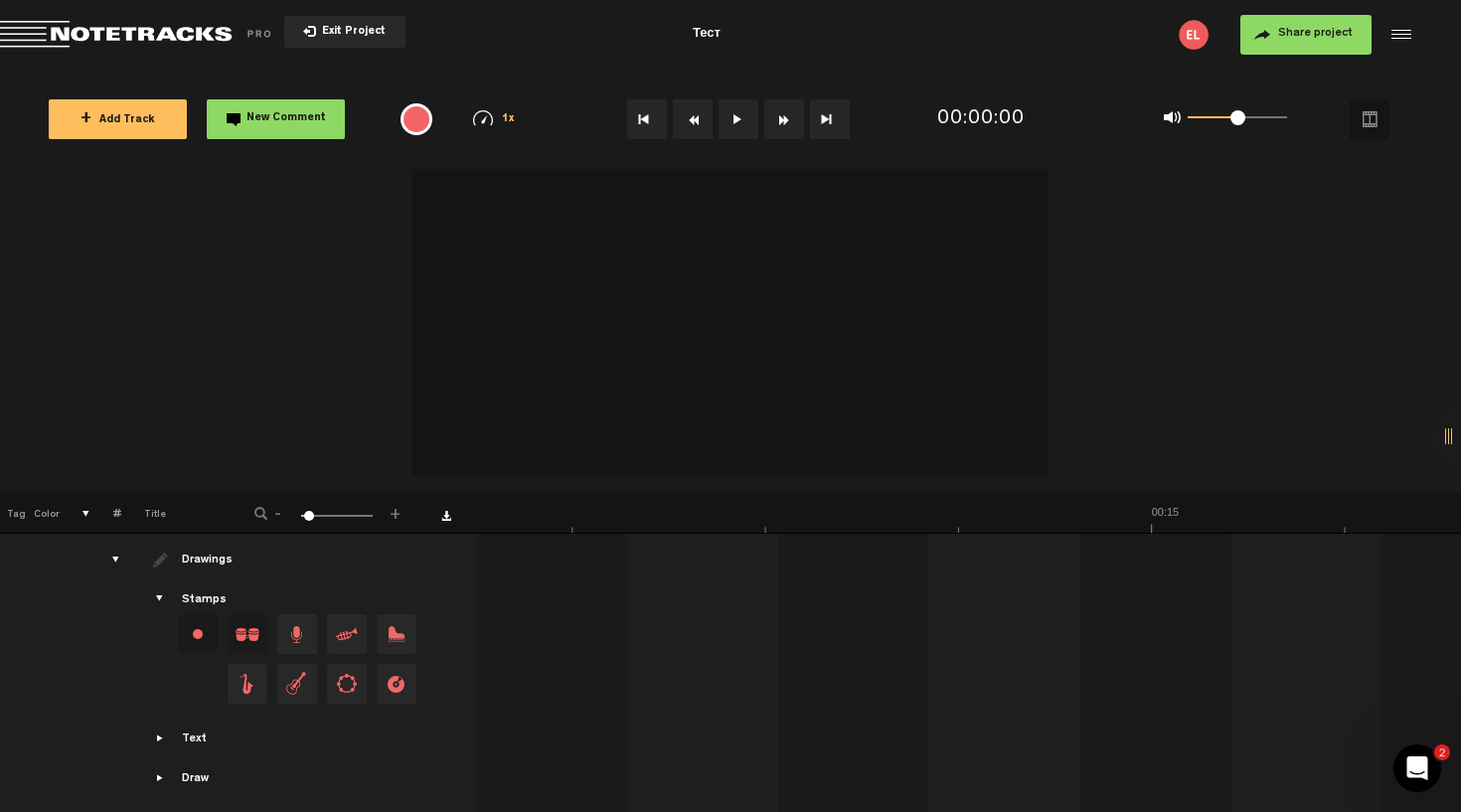 click on "Text" at bounding box center [194, 739] 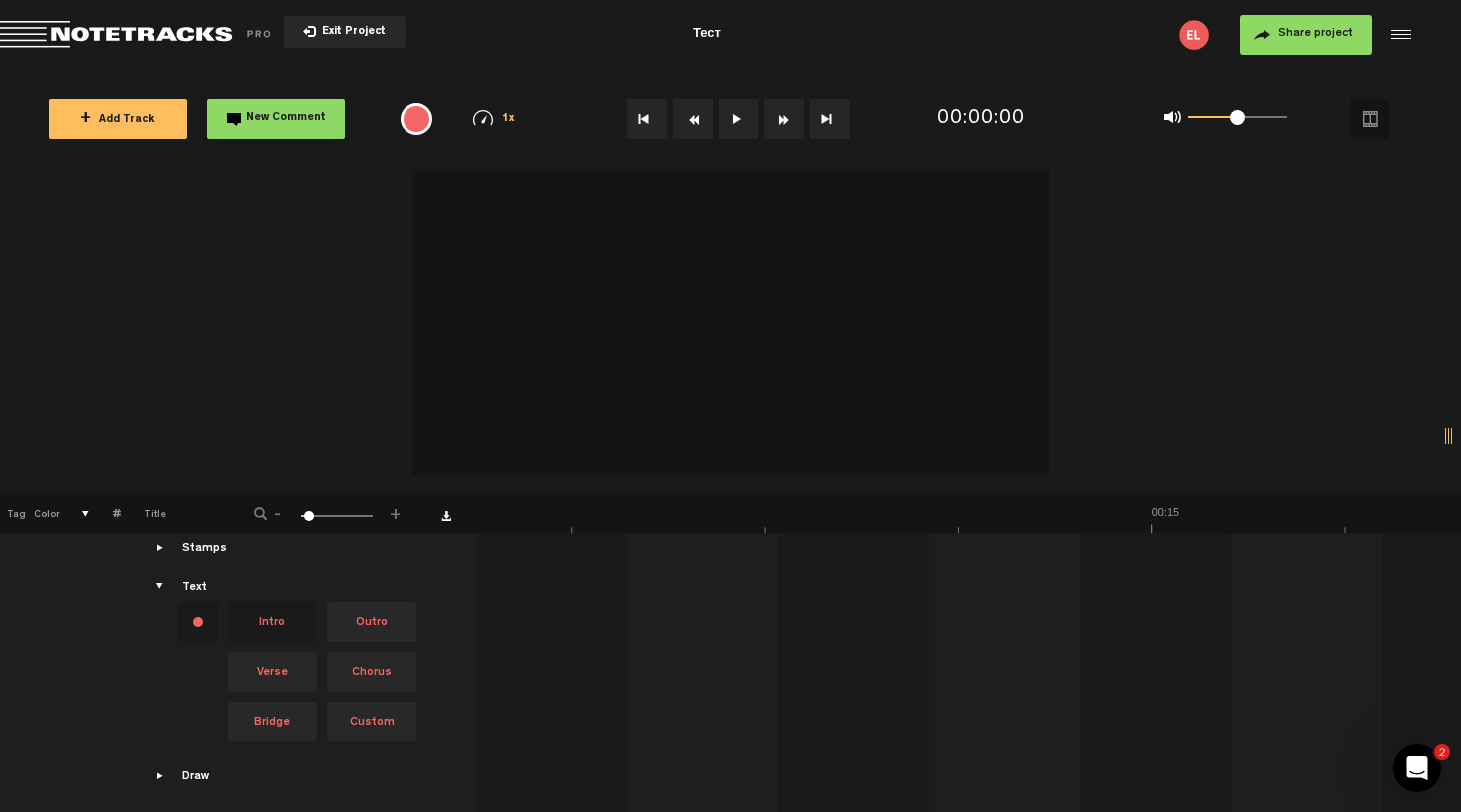scroll, scrollTop: 171, scrollLeft: 20, axis: both 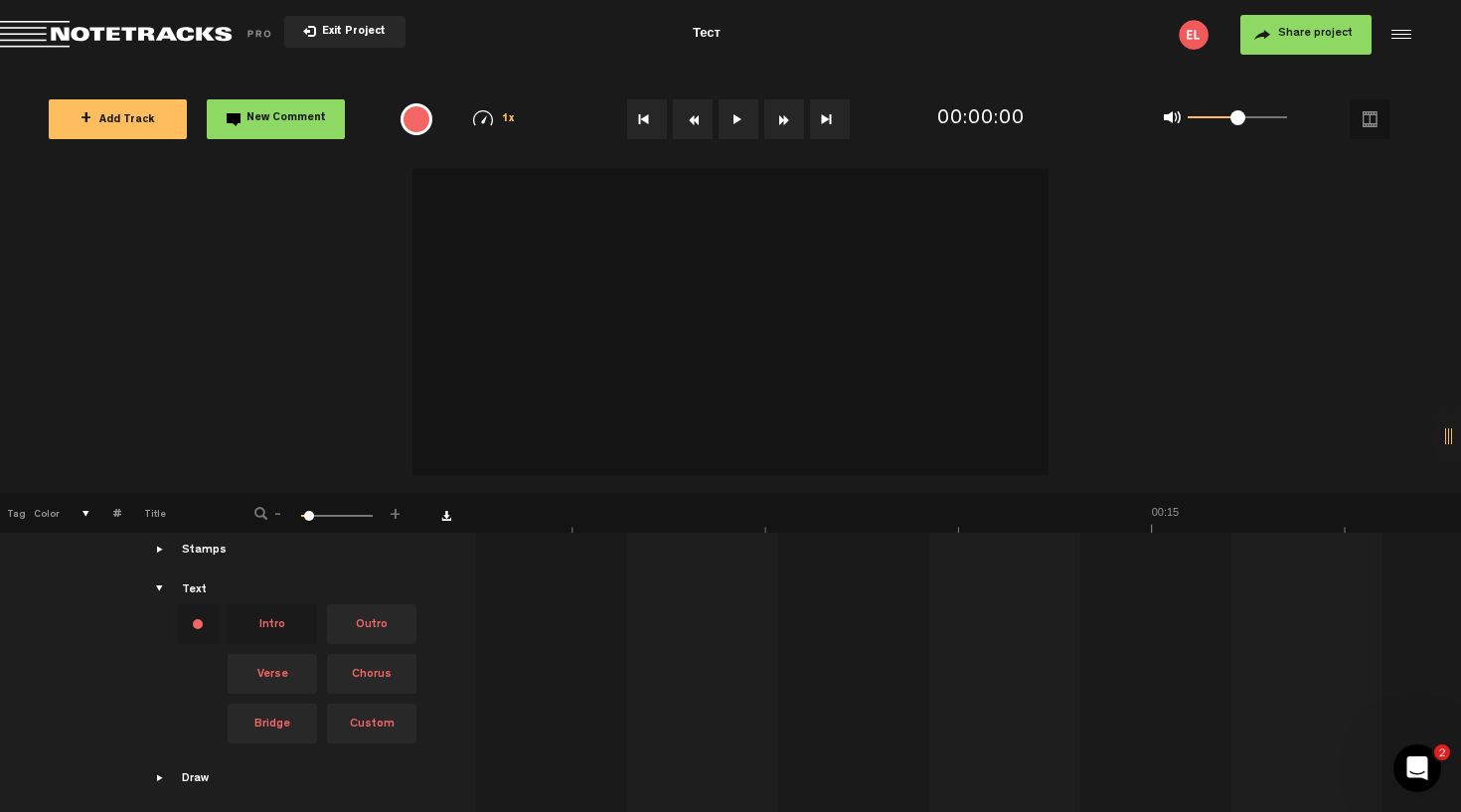 click on "Text" at bounding box center [194, 590] 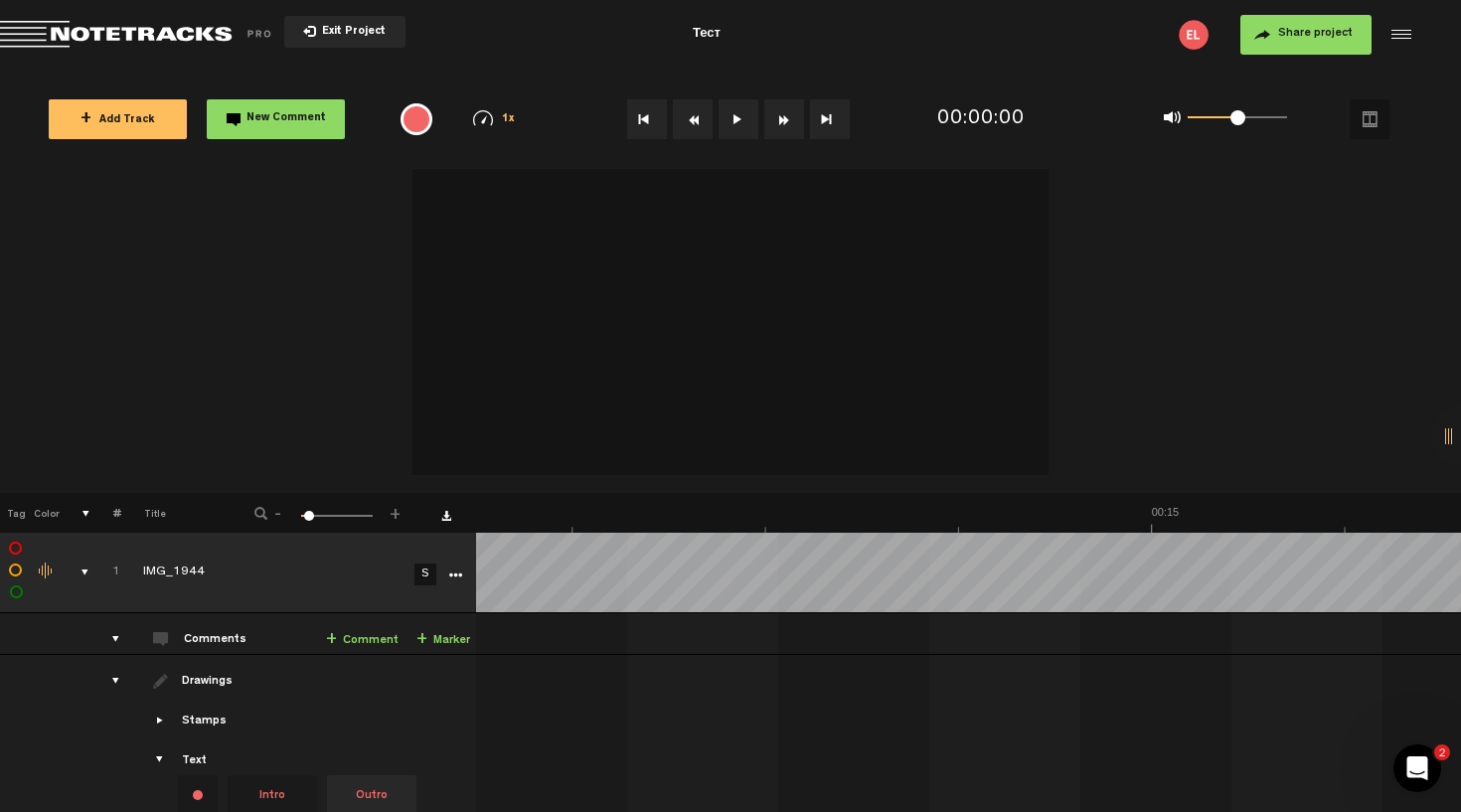 scroll, scrollTop: 0, scrollLeft: 20, axis: horizontal 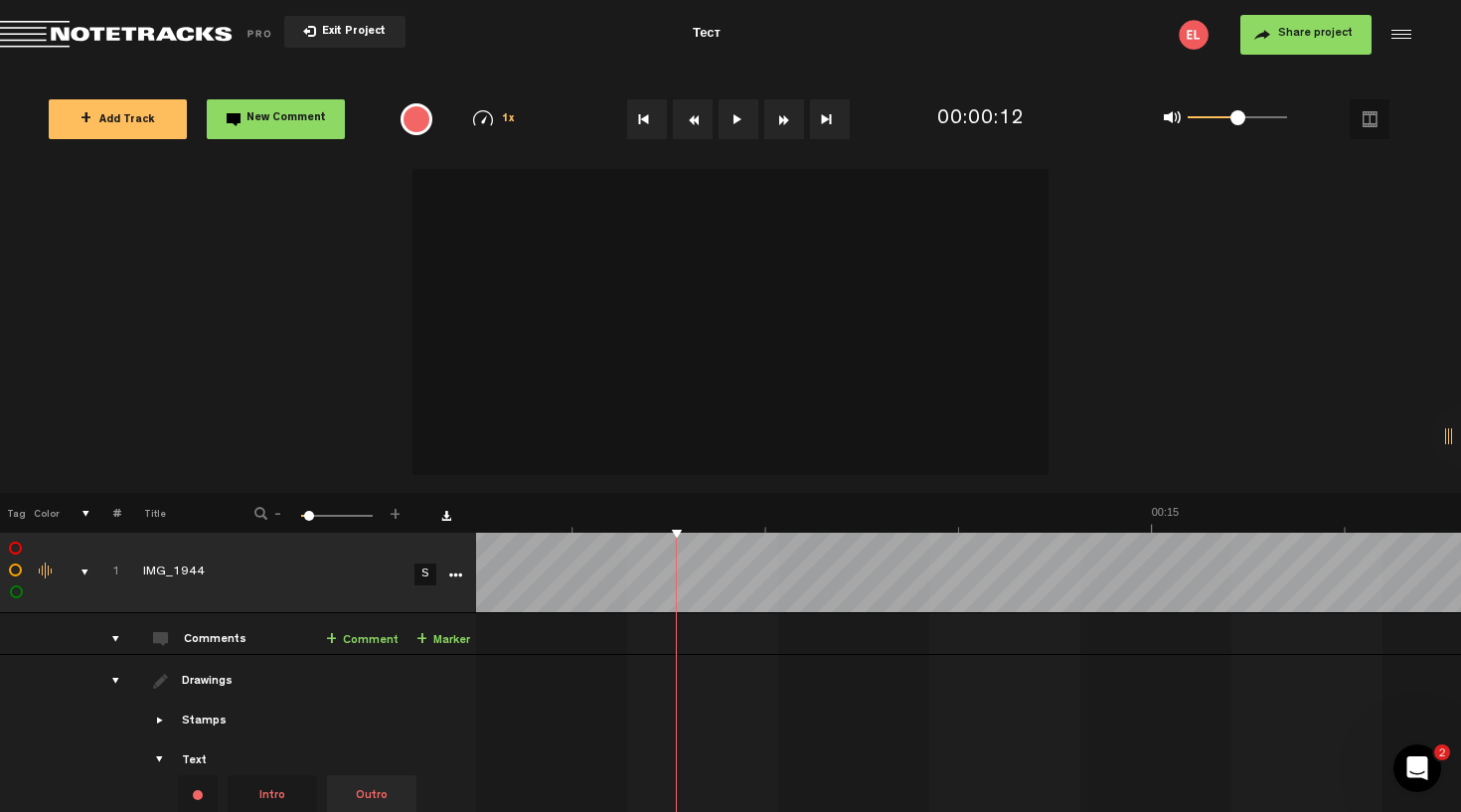 click on "New Comment" at bounding box center [286, 118] 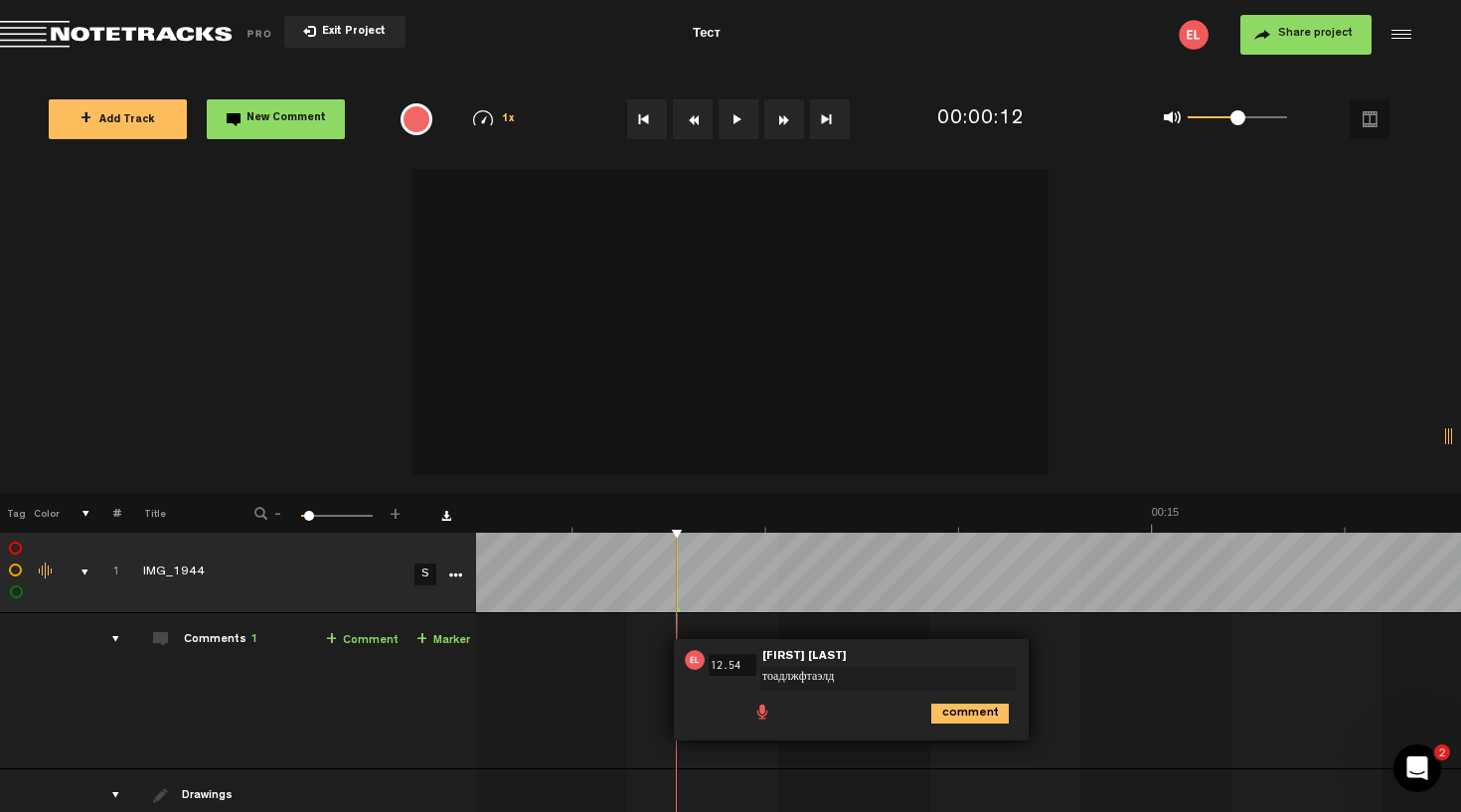 type on "тоадлжфтаэлд" 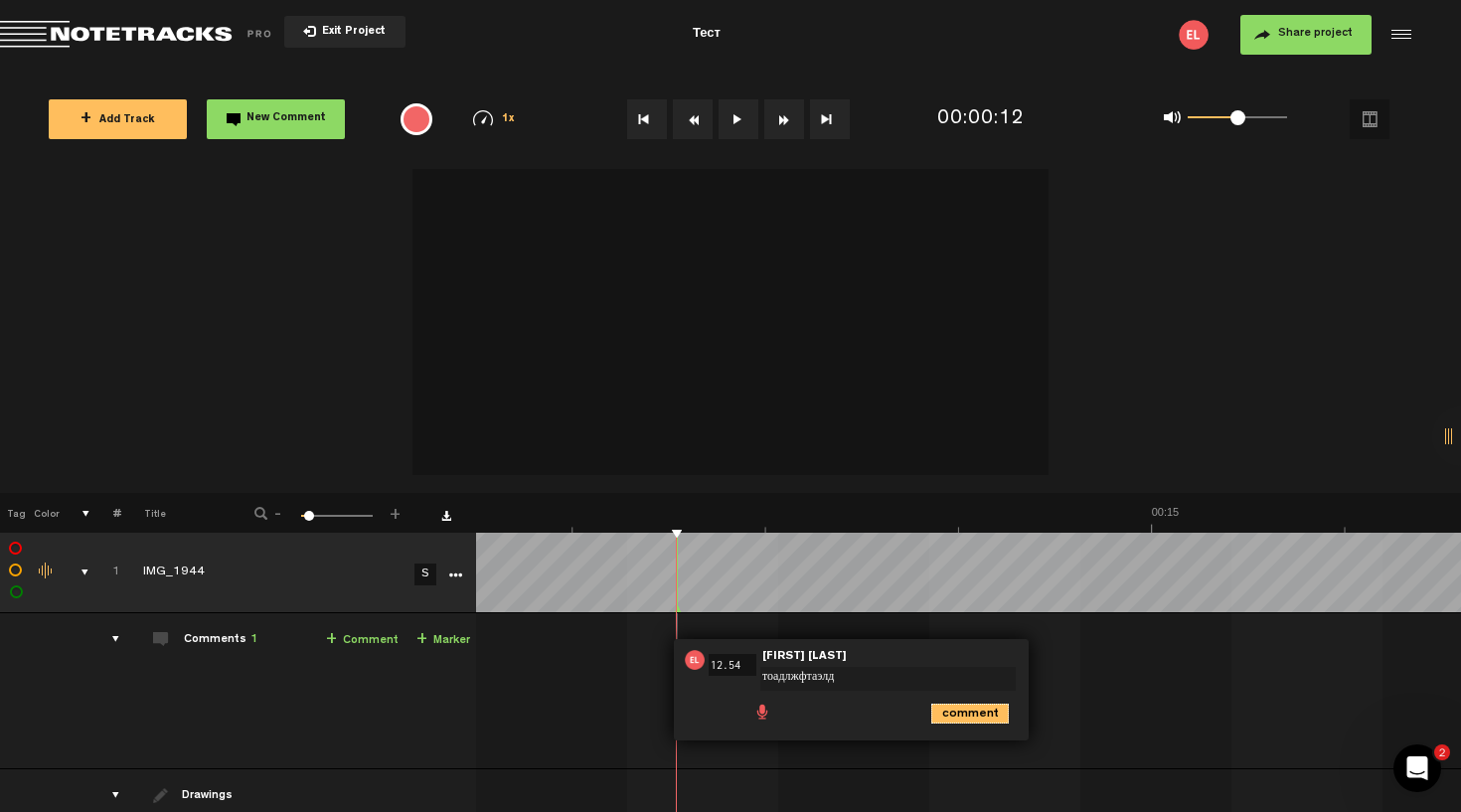 click on "comment" at bounding box center (970, 714) 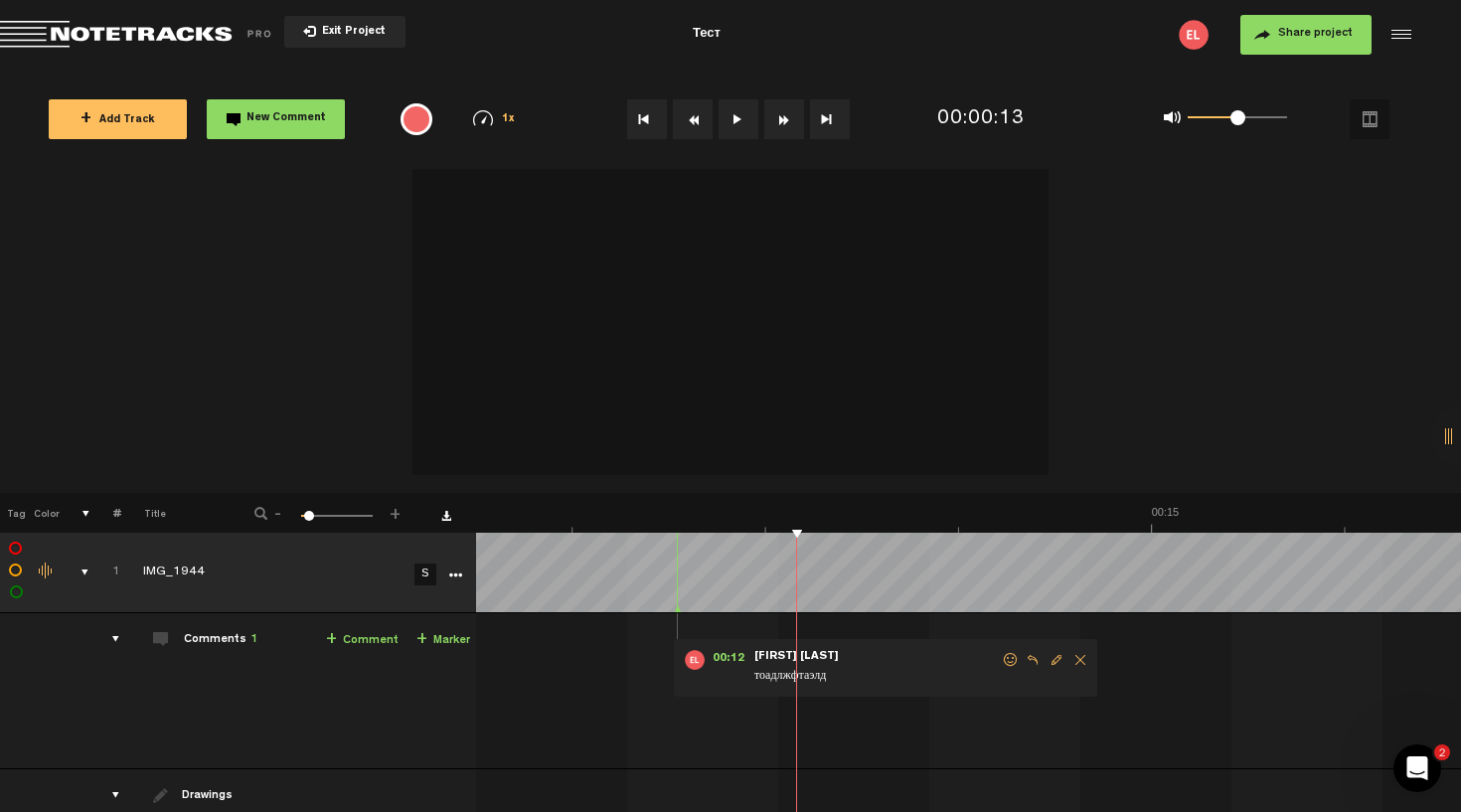 click on "New Comment" at bounding box center (286, 118) 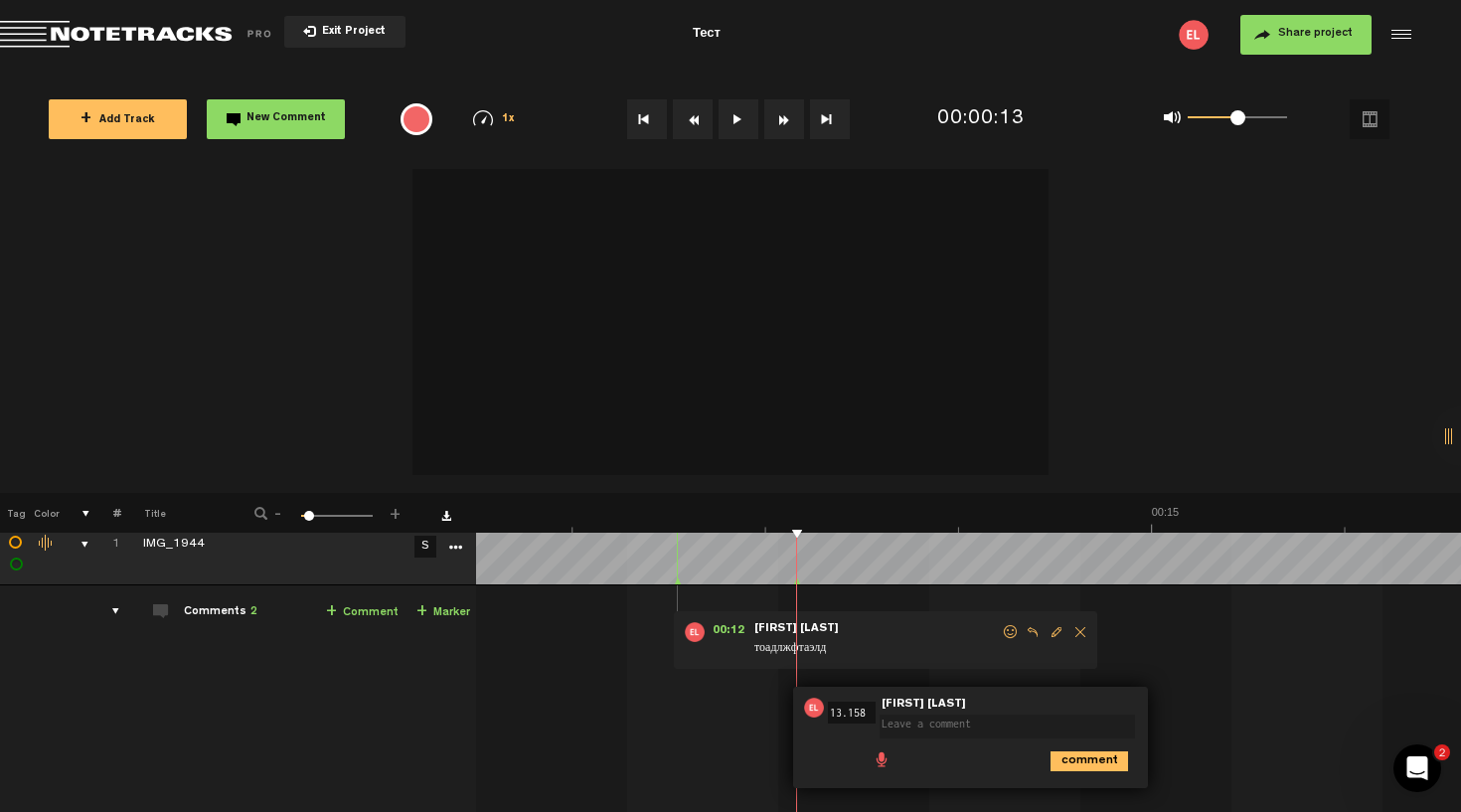 scroll, scrollTop: 37, scrollLeft: 20, axis: both 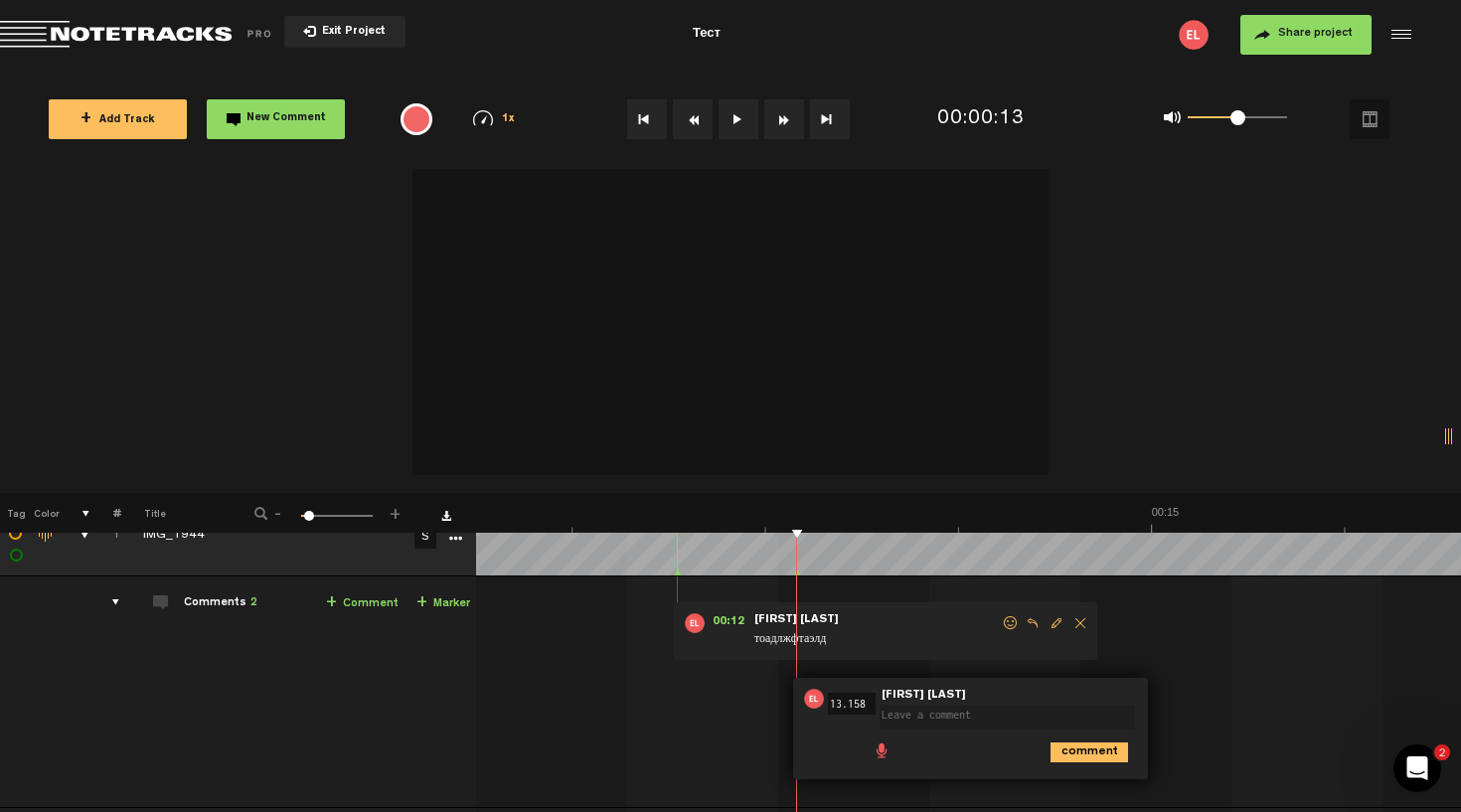 click on "1         IMG_1944                     S                         IMG_1944 by [FIRST] [LAST]  1 collaborators                        00:12 -  NaN:NaN • [FIRST] [LAST]:  "тоадлжфтаэлд" [FIRST] [LAST] тоадлжфтаэлд                             00:13 13.158 -  NaN:NaN • [FIRST] [LAST]:  "" [FIRST] [LAST]                                                                                     comment" at bounding box center [968, 692] 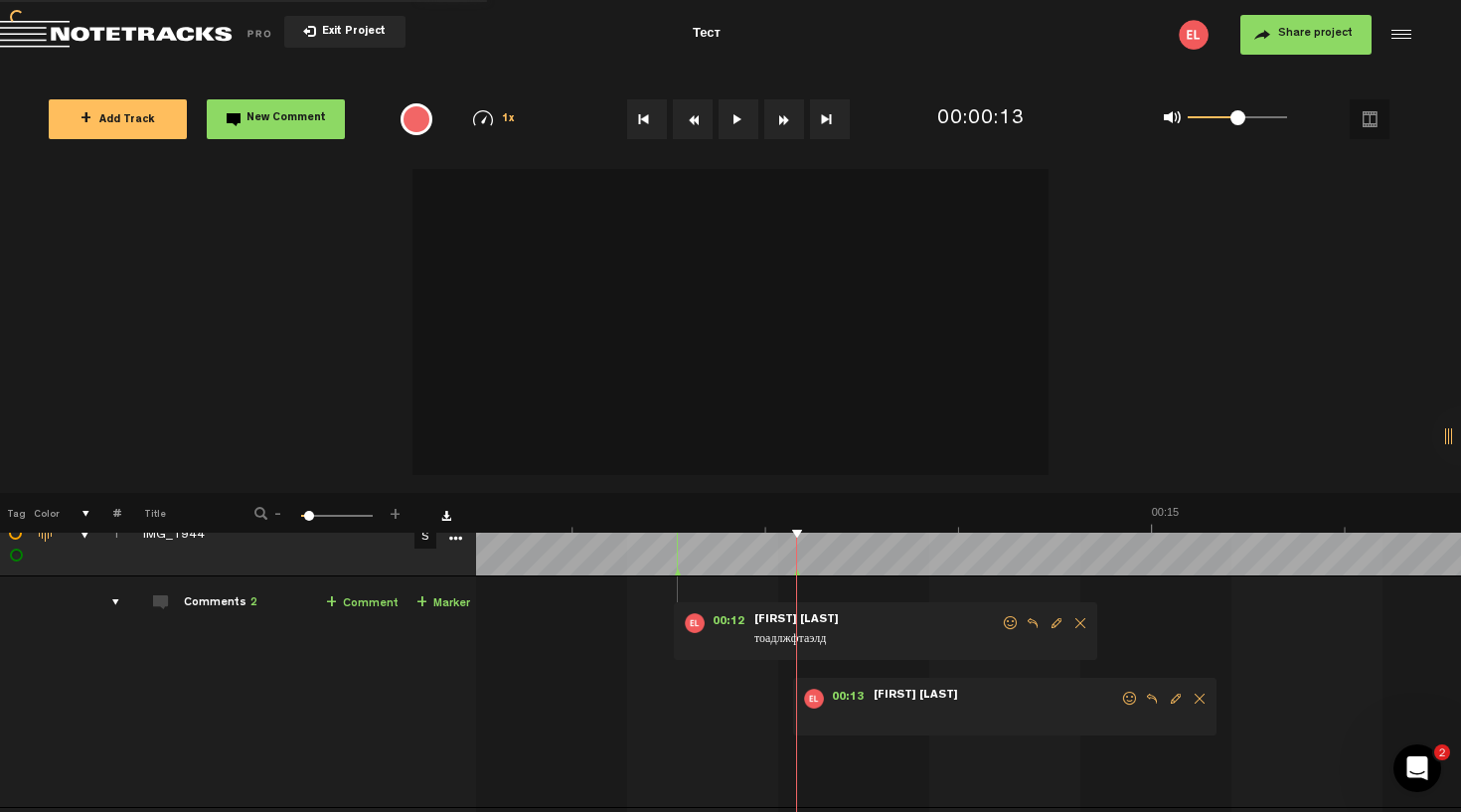 click at bounding box center [1210, 519] 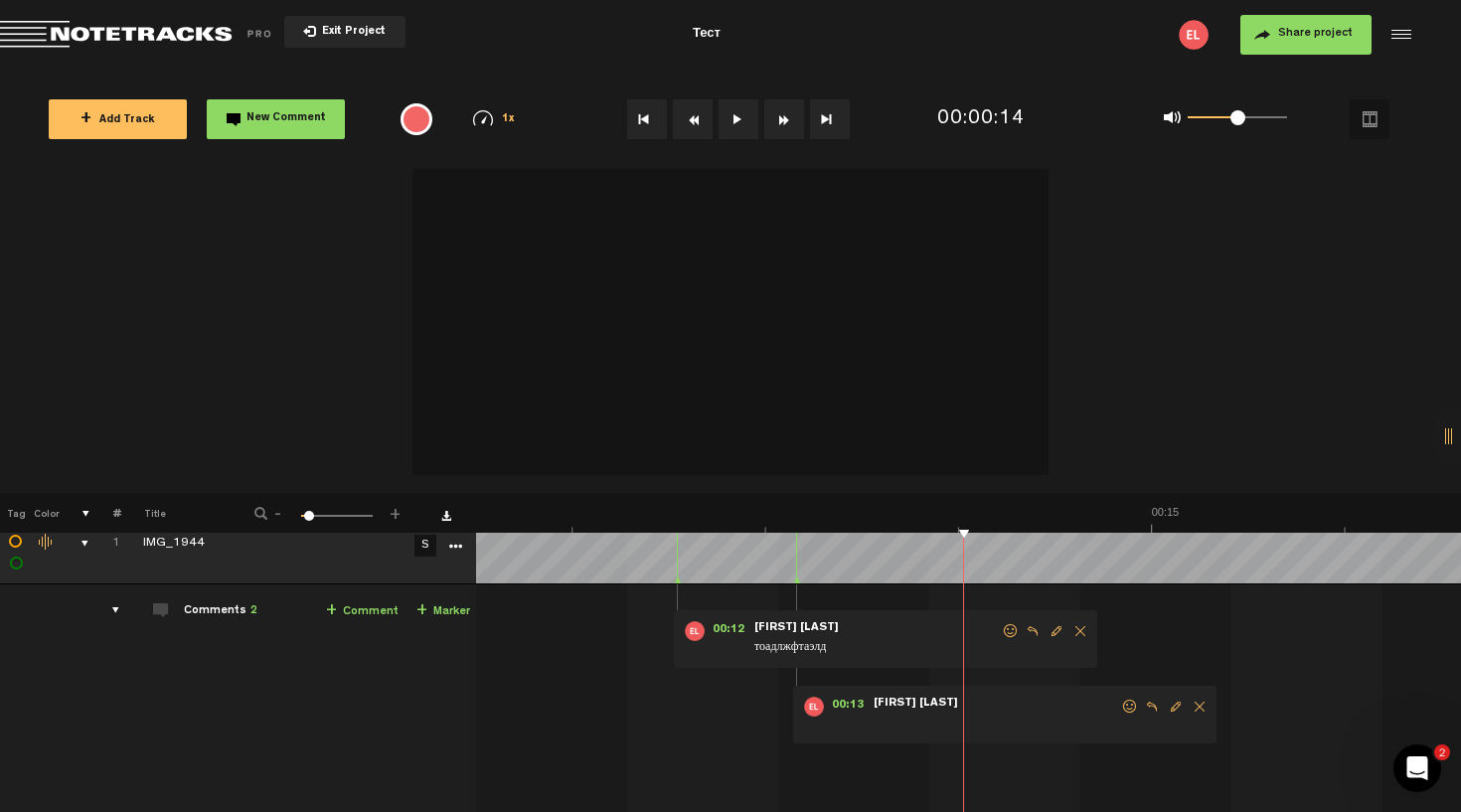 scroll, scrollTop: 37, scrollLeft: 21, axis: both 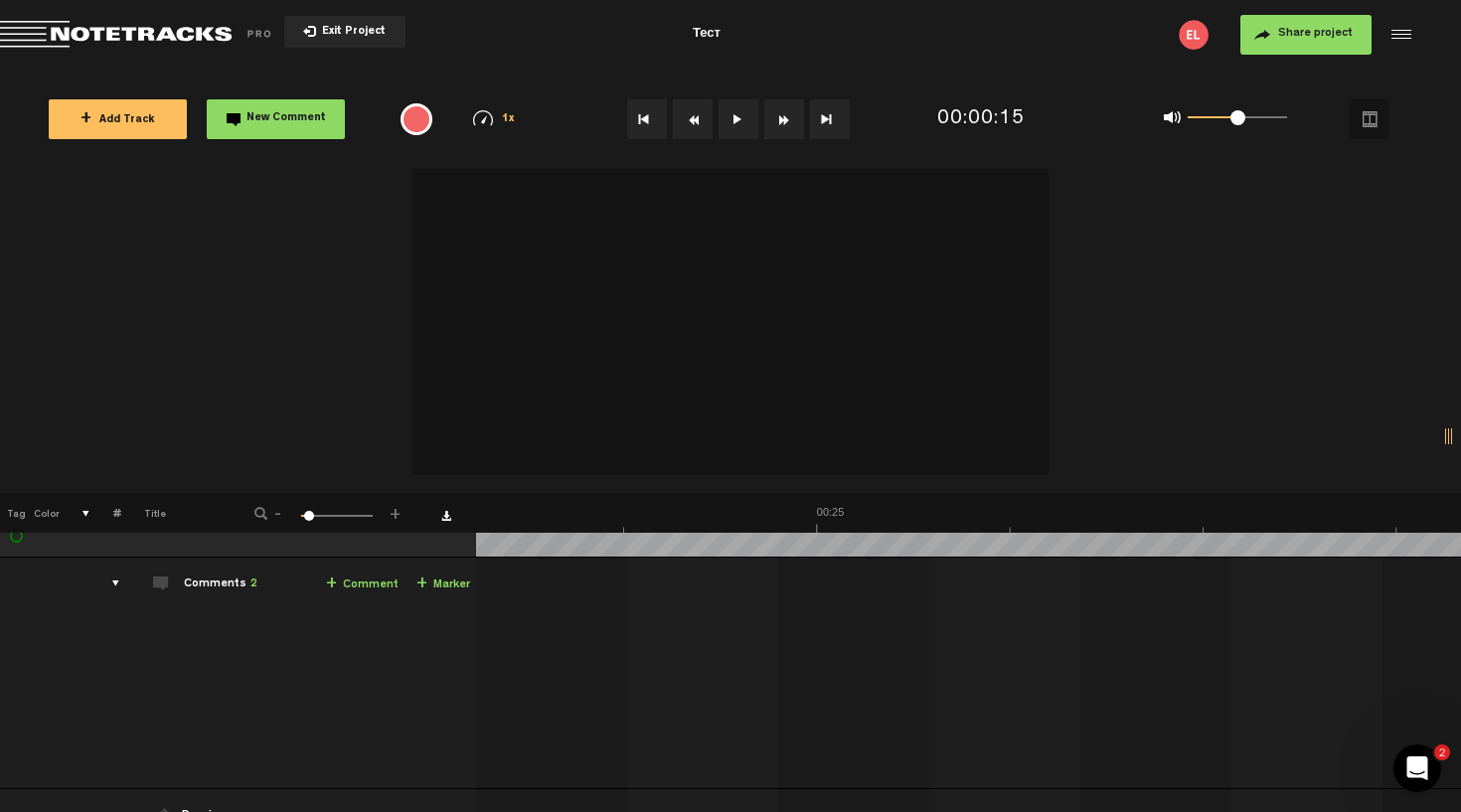 click on "1         IMG_1944                     S                         IMG_1944 by [FIRST] [LAST]  1 collaborators                        00:12 -  NaN:NaN • [FIRST] [LAST]:  "тоадлжфтаэлд" [FIRST] [LAST] тоадлжфтаэлд                             00:13 -  NaN:NaN • [FIRST] [LAST]:  "" [FIRST] [LAST]" at bounding box center [968, 673] 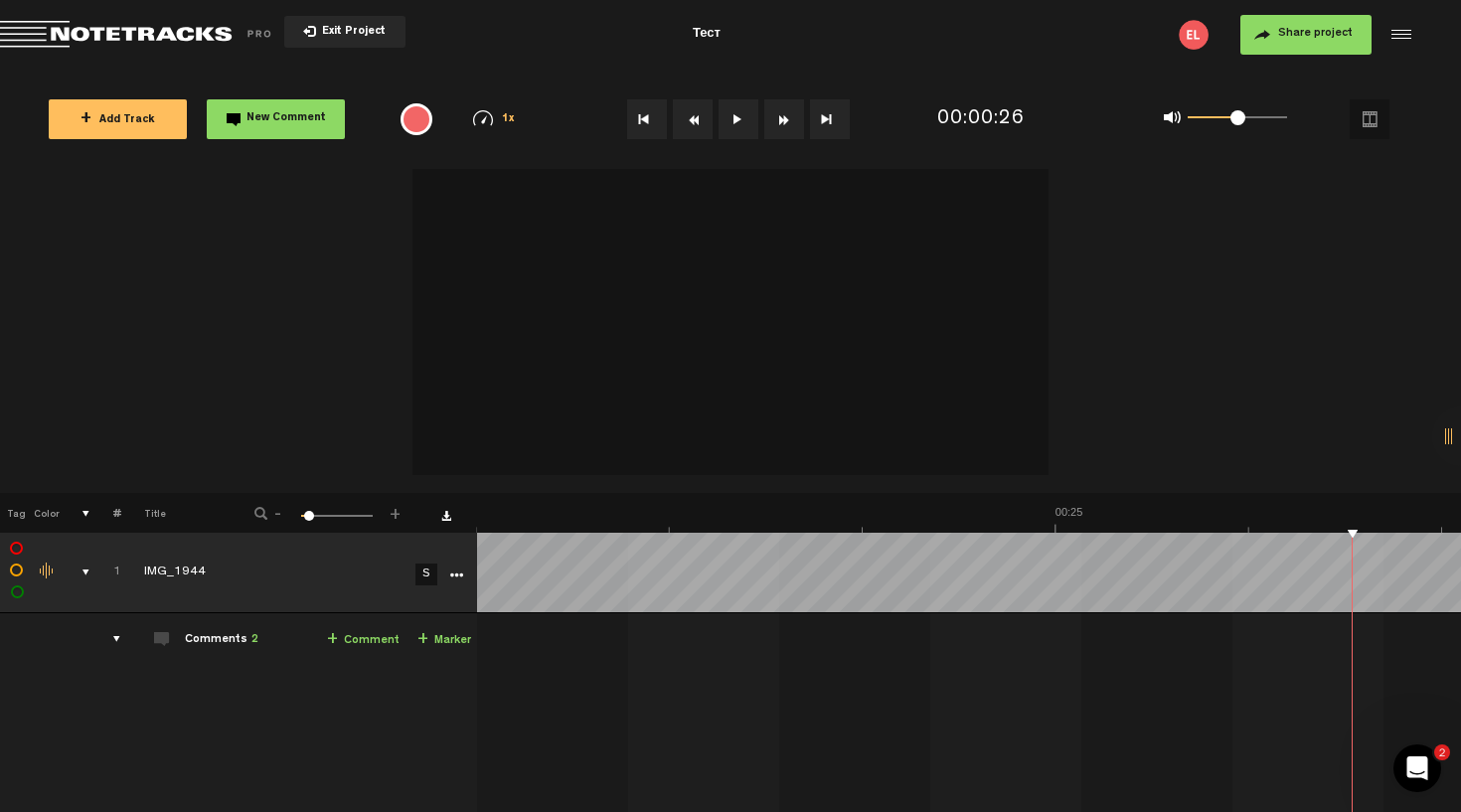click at bounding box center (1398, 35) 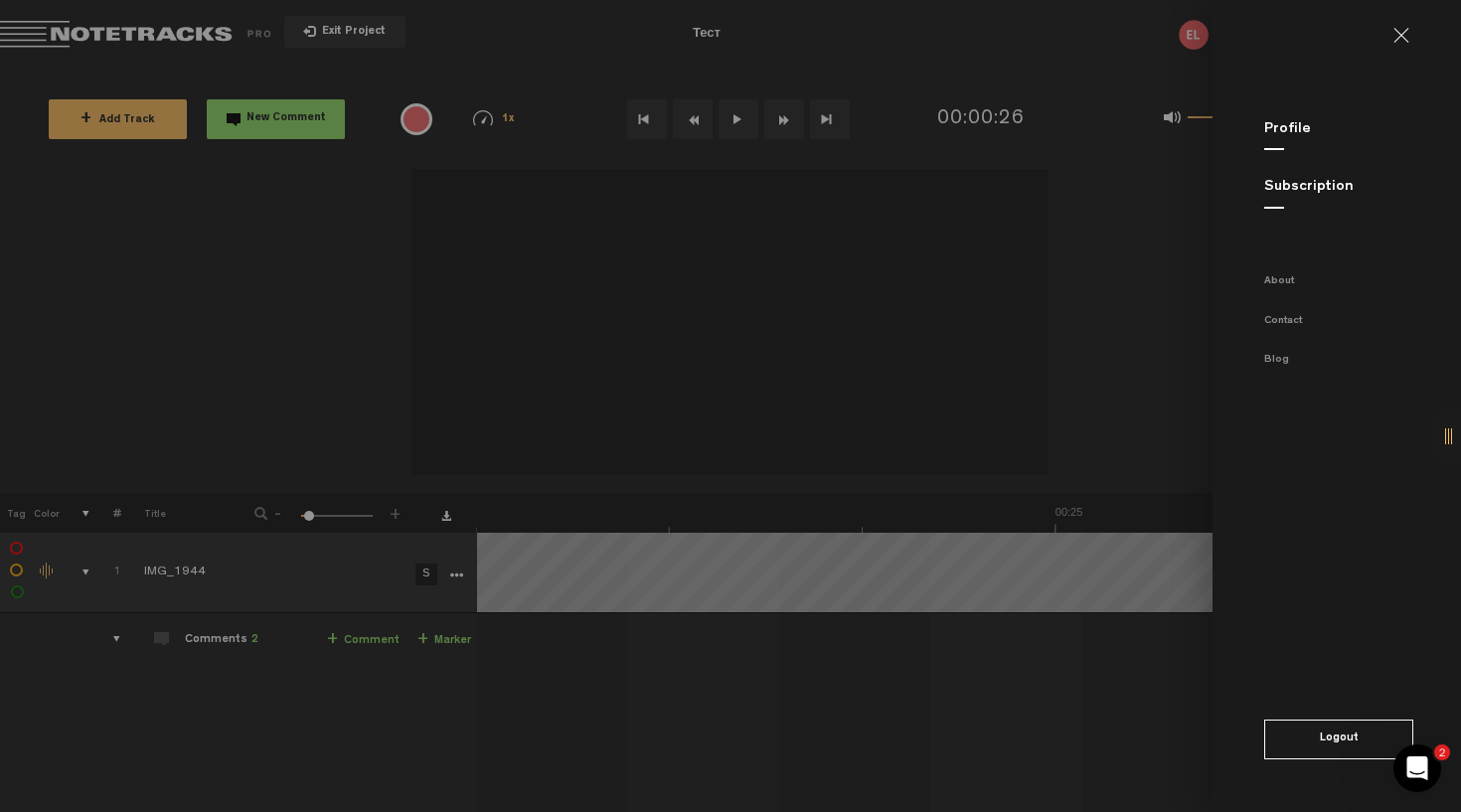 click 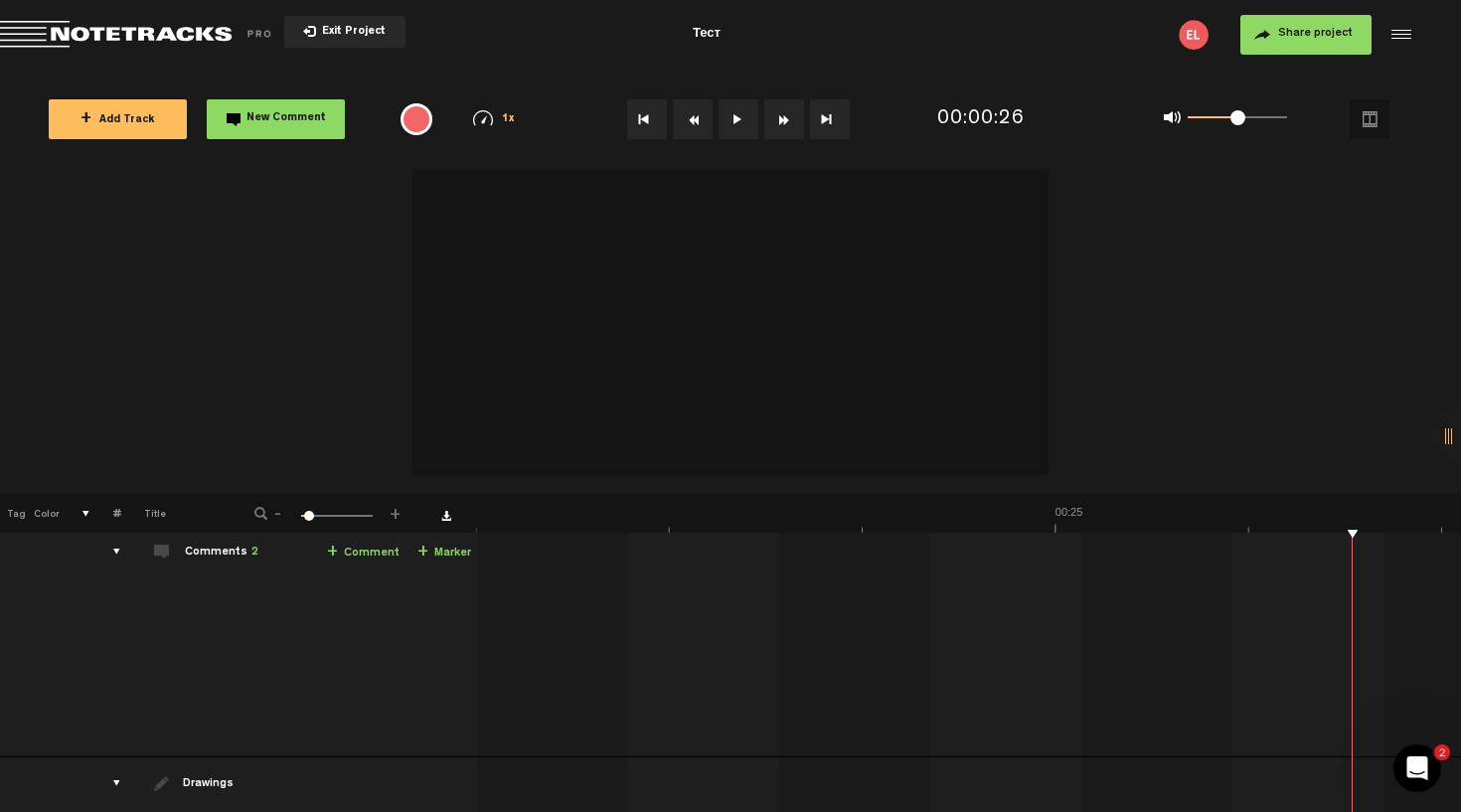 click on "Comments  2" at bounding box center (222, 553) 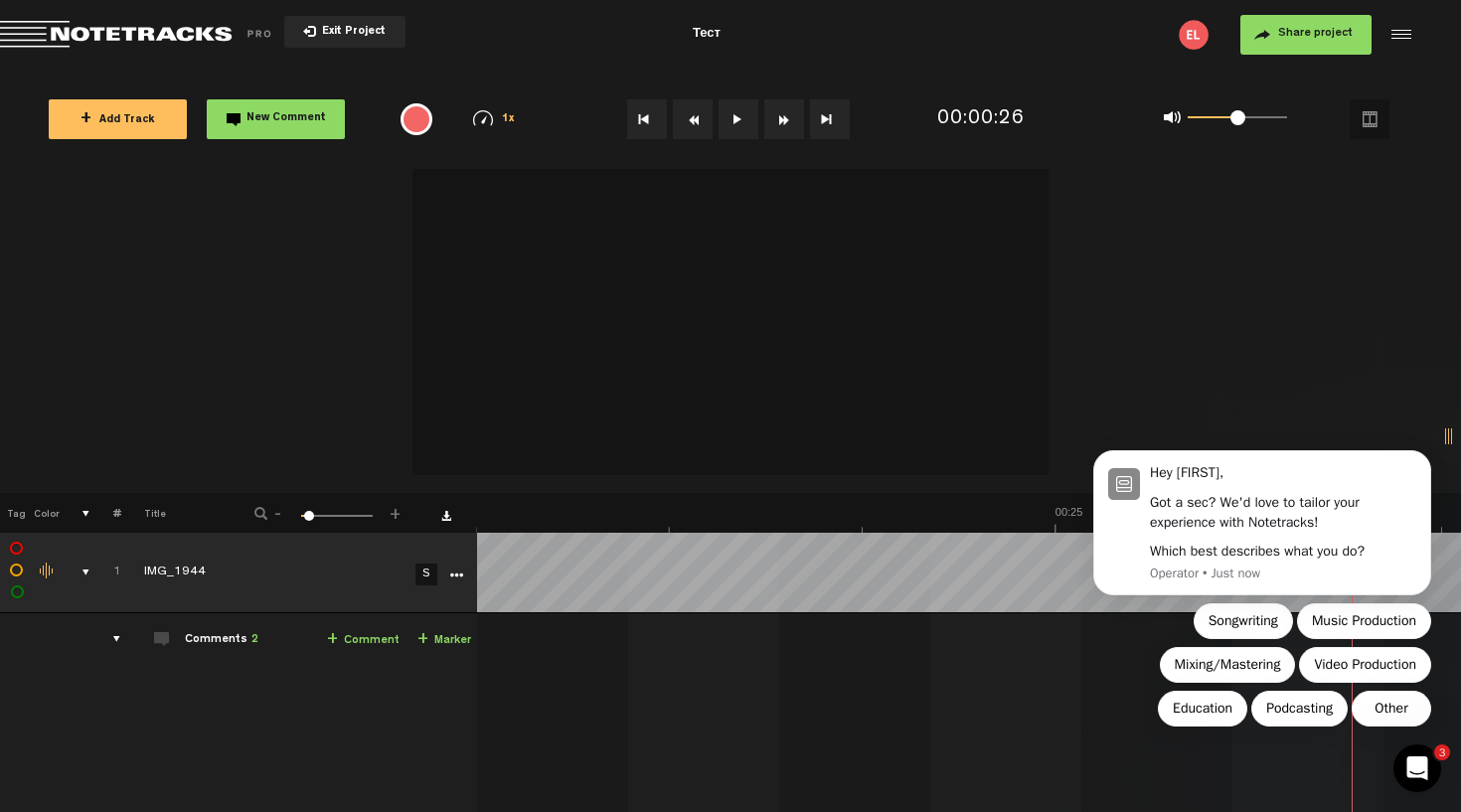 click at bounding box center [108, 639] 